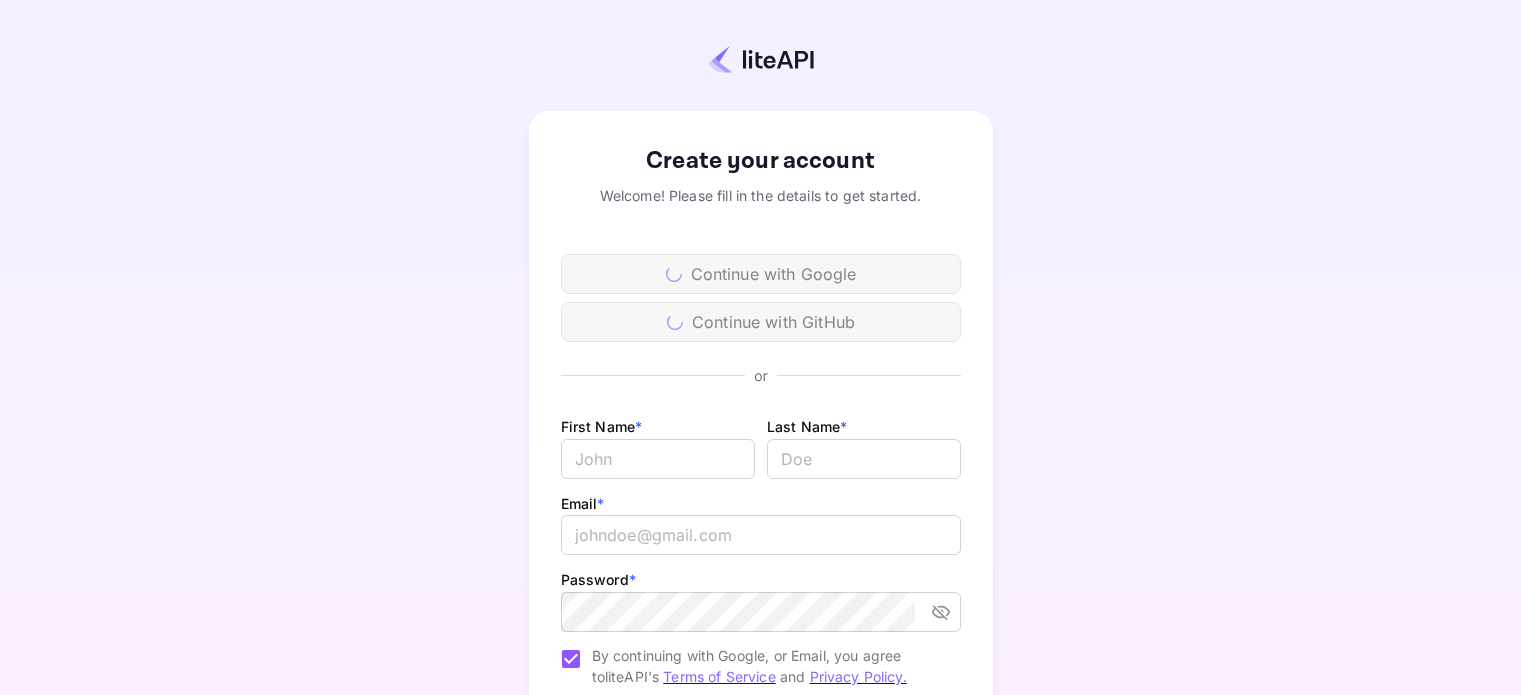 scroll, scrollTop: 0, scrollLeft: 0, axis: both 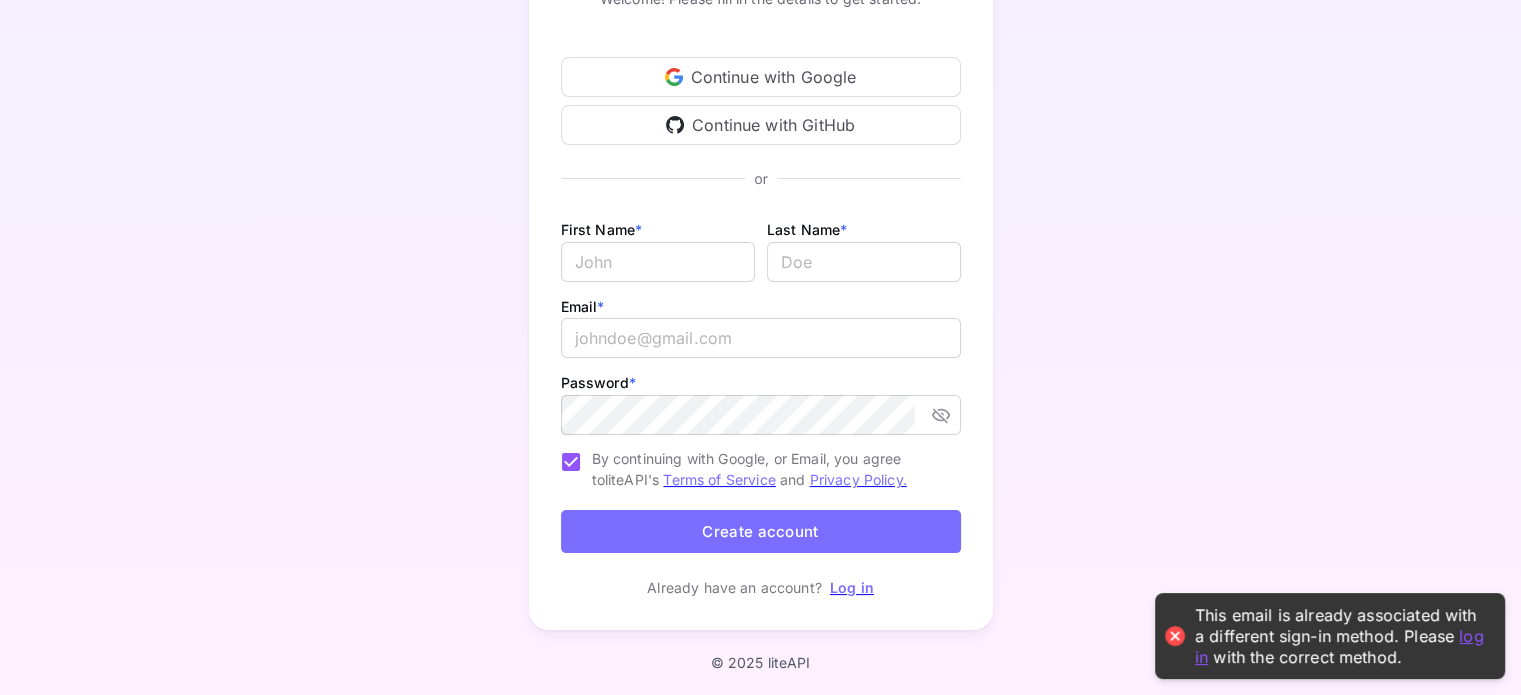 click on "Log in" at bounding box center [852, 587] 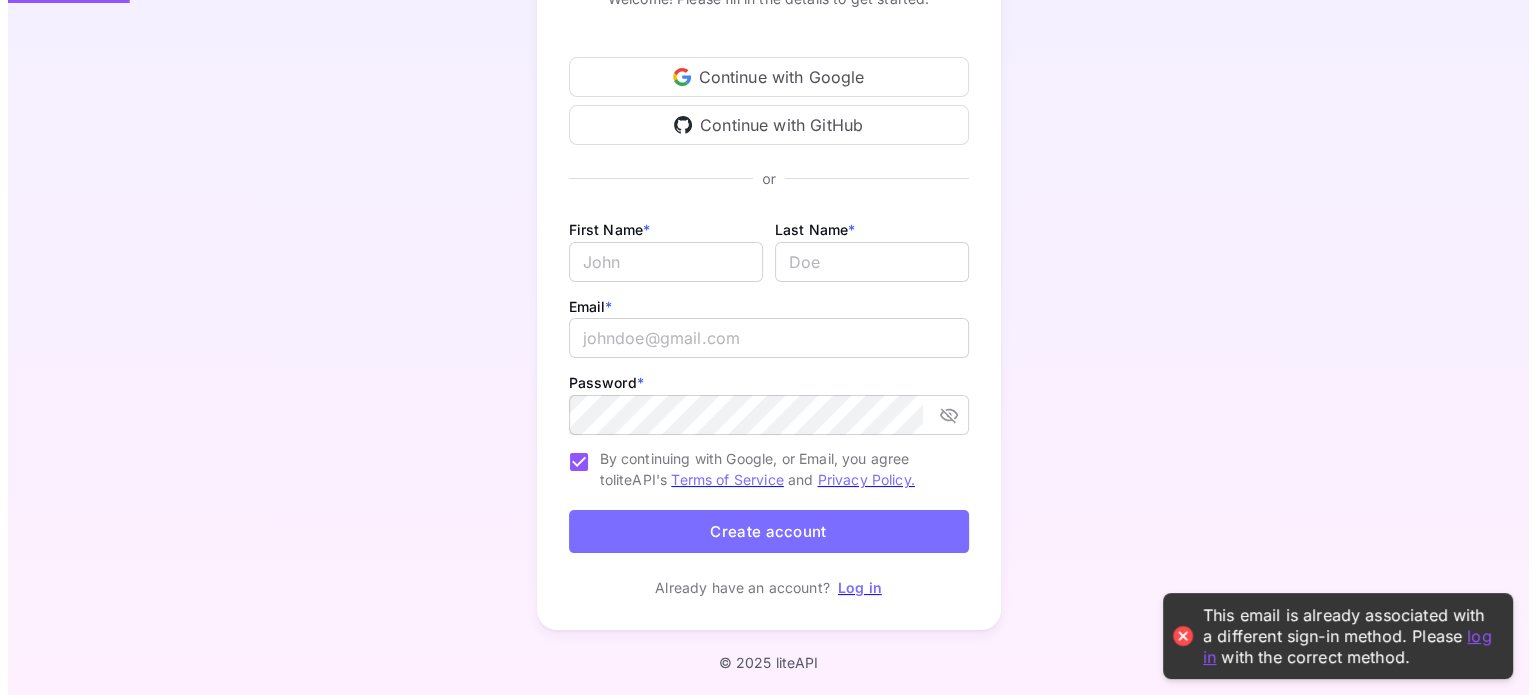 scroll, scrollTop: 0, scrollLeft: 0, axis: both 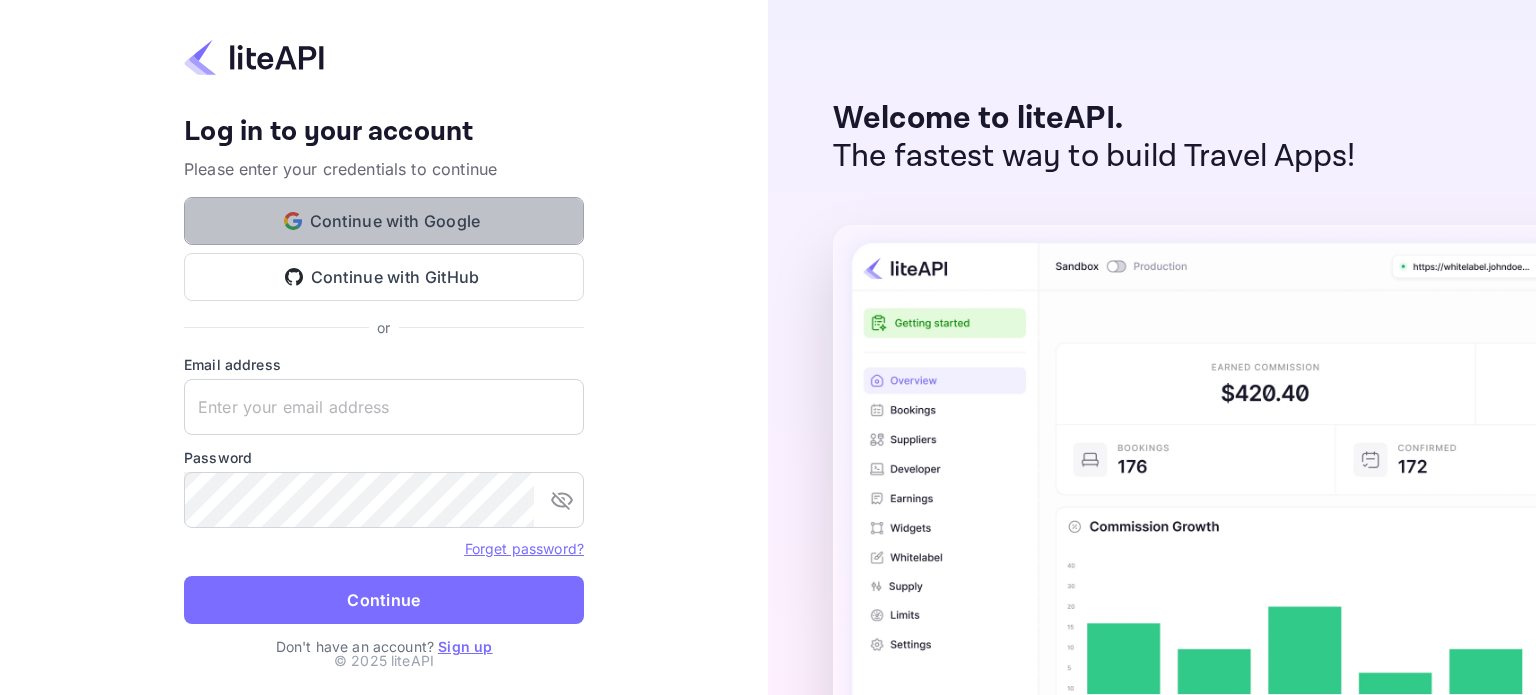 click on "Continue with Google" at bounding box center (384, 221) 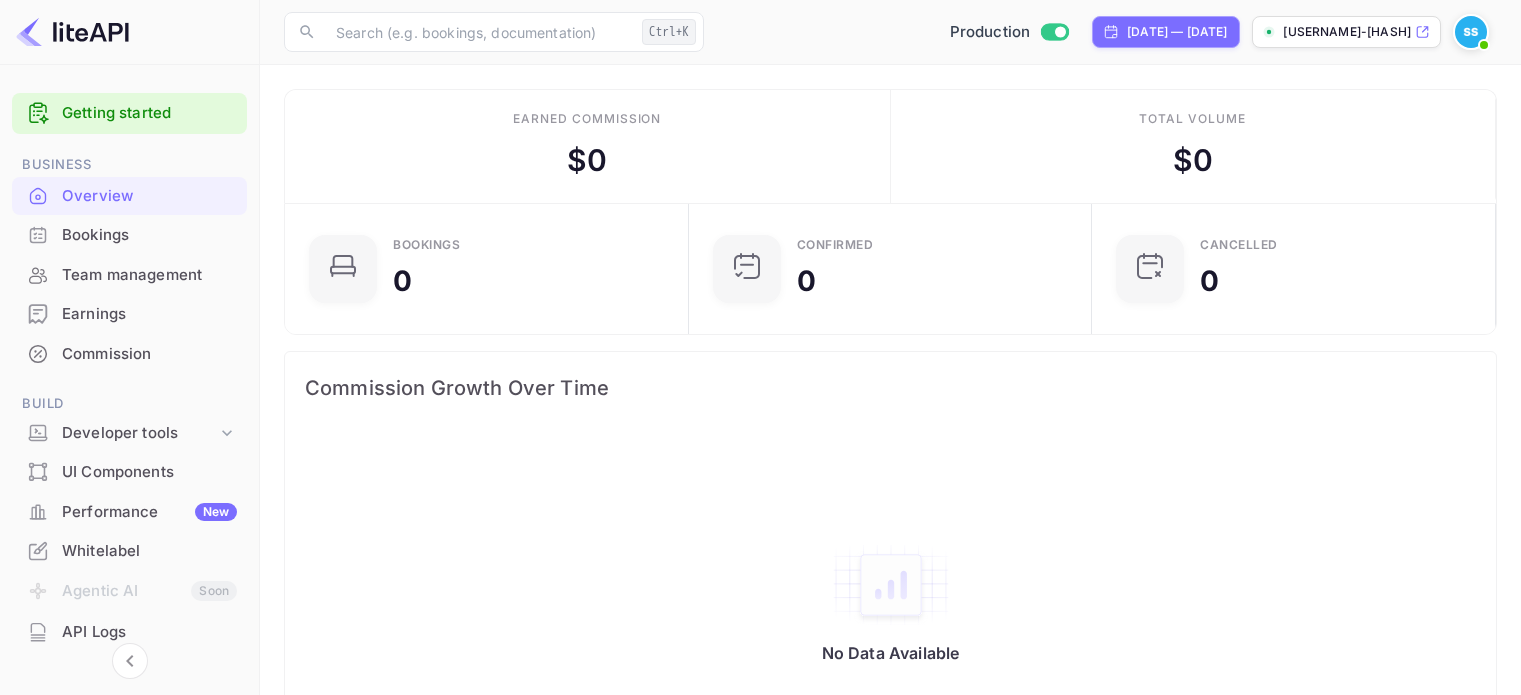 scroll, scrollTop: 0, scrollLeft: 0, axis: both 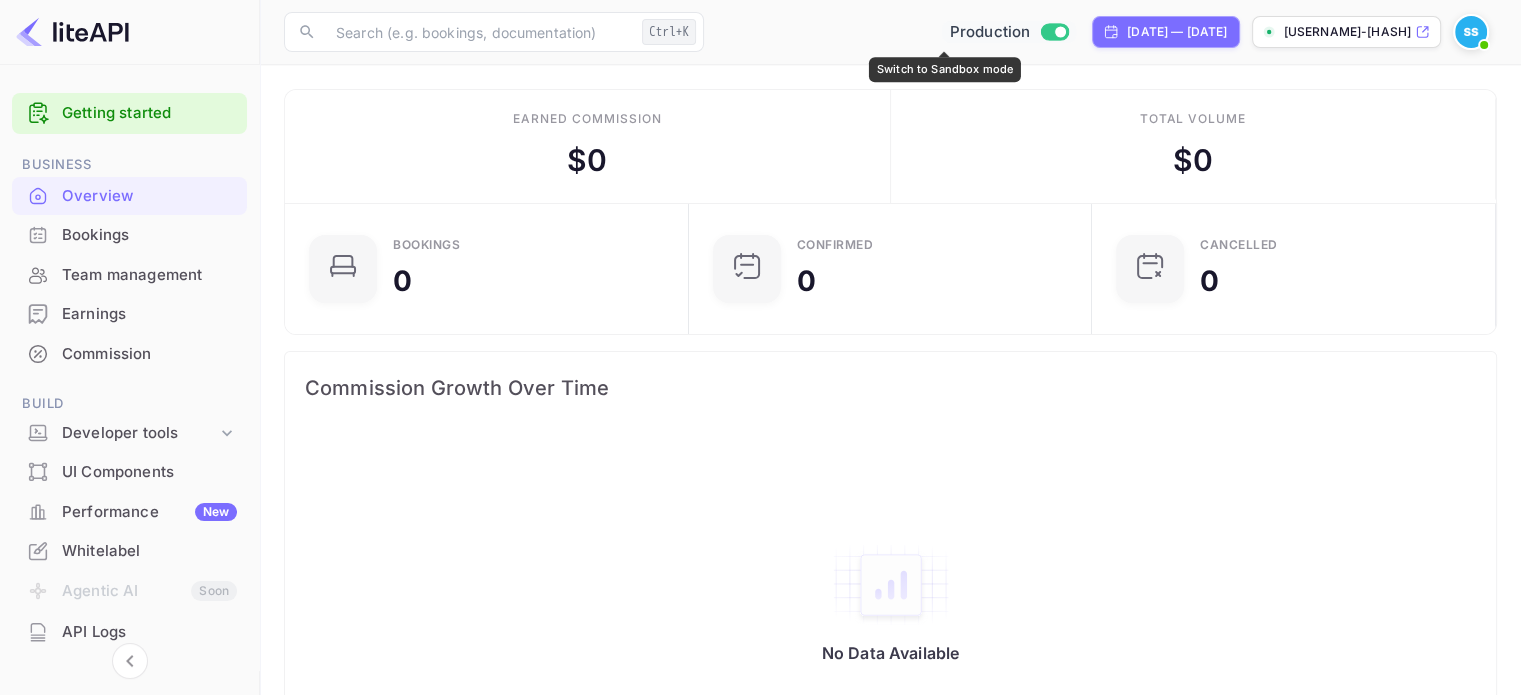 click at bounding box center (1061, 31) 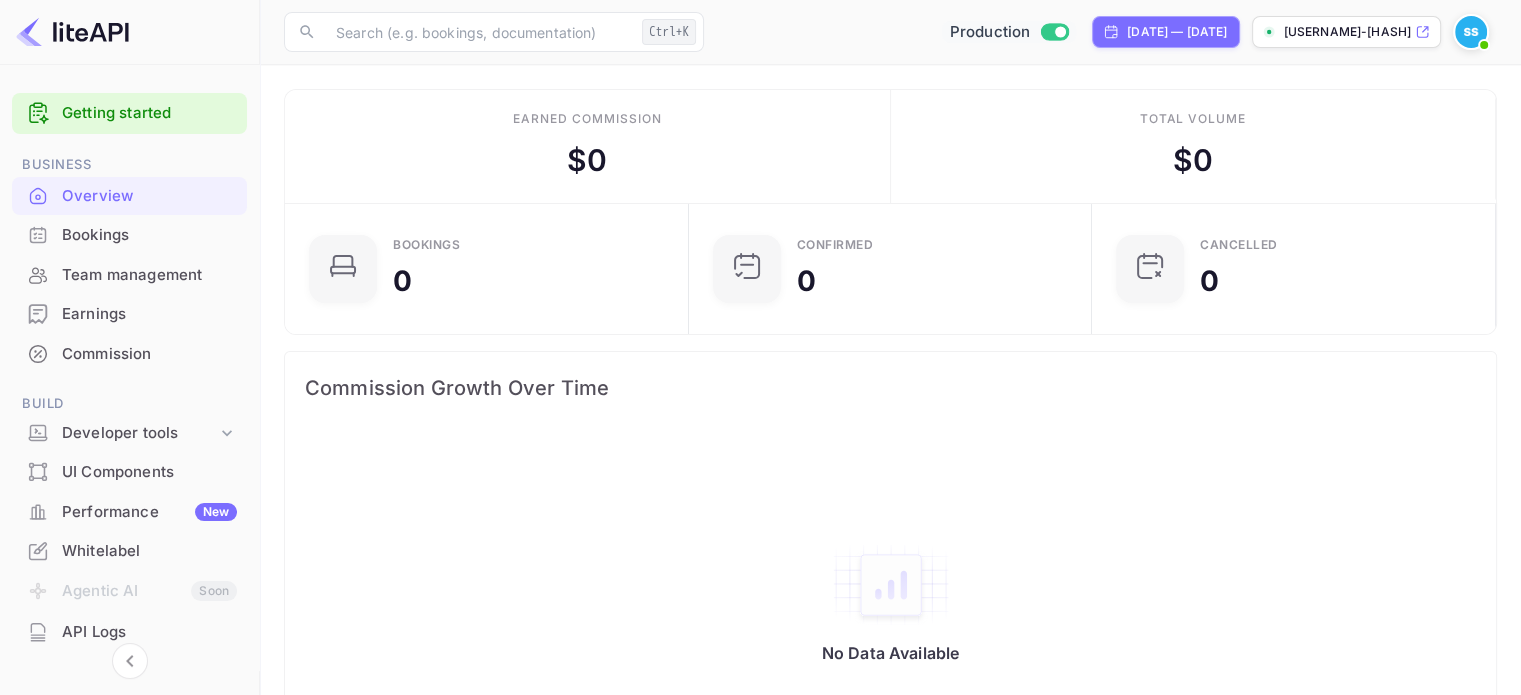 click on "Production" at bounding box center [990, 32] 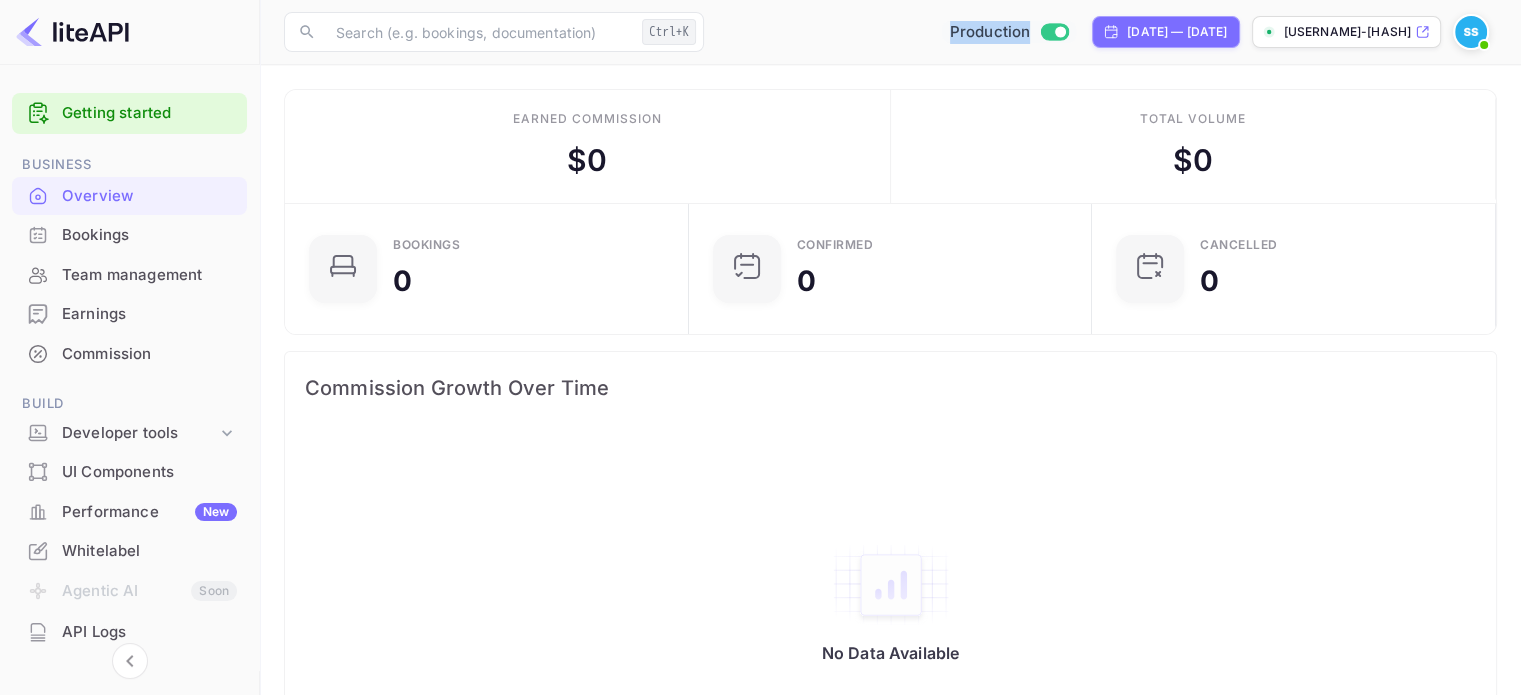 click on "Production" at bounding box center [990, 32] 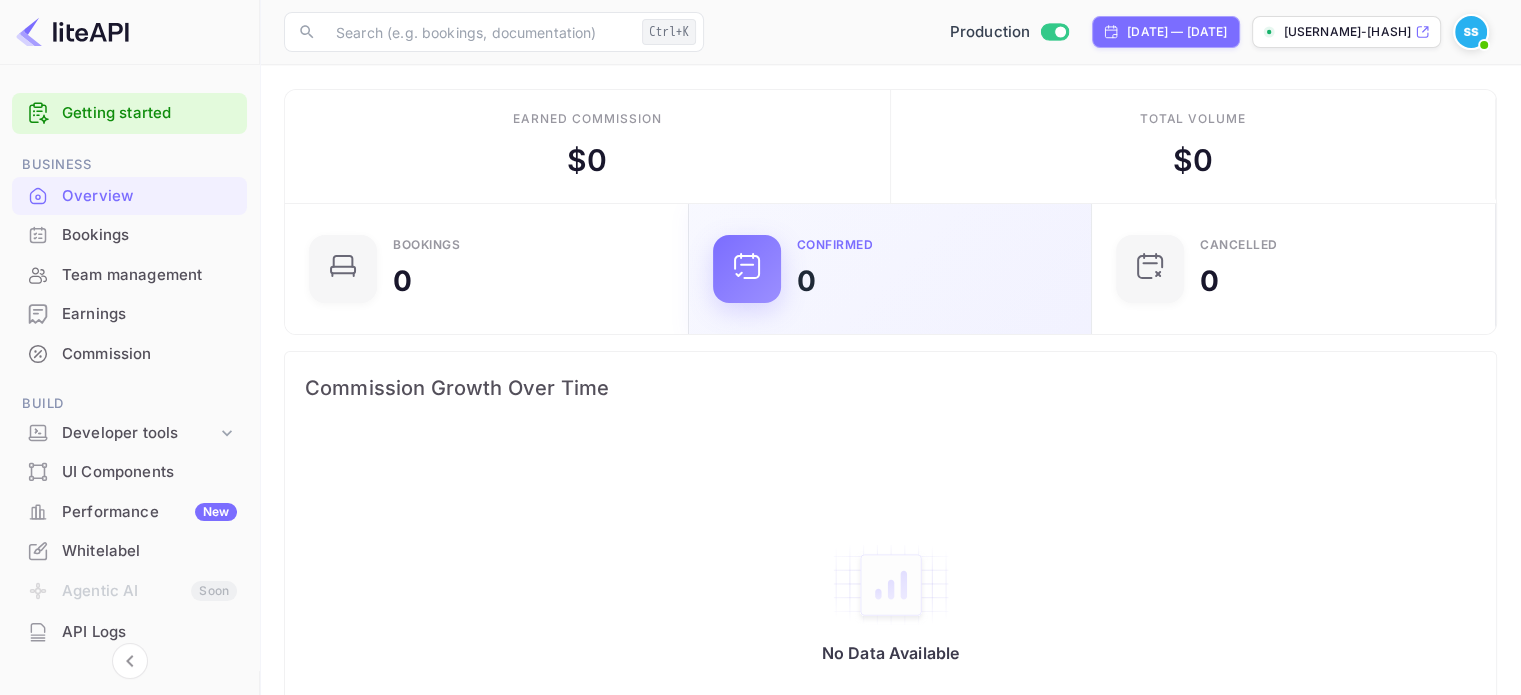 click on "Confirmed 0" at bounding box center [891, 269] 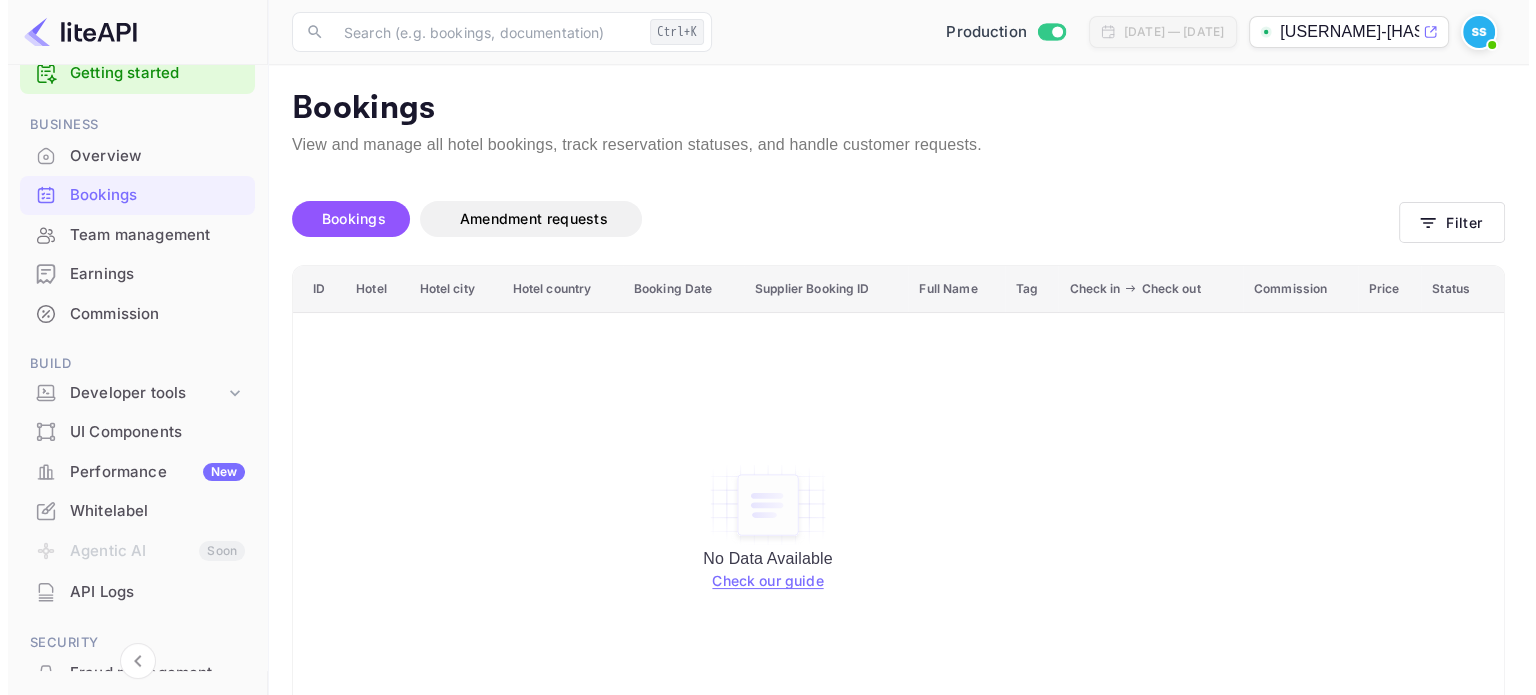 scroll, scrollTop: 29, scrollLeft: 0, axis: vertical 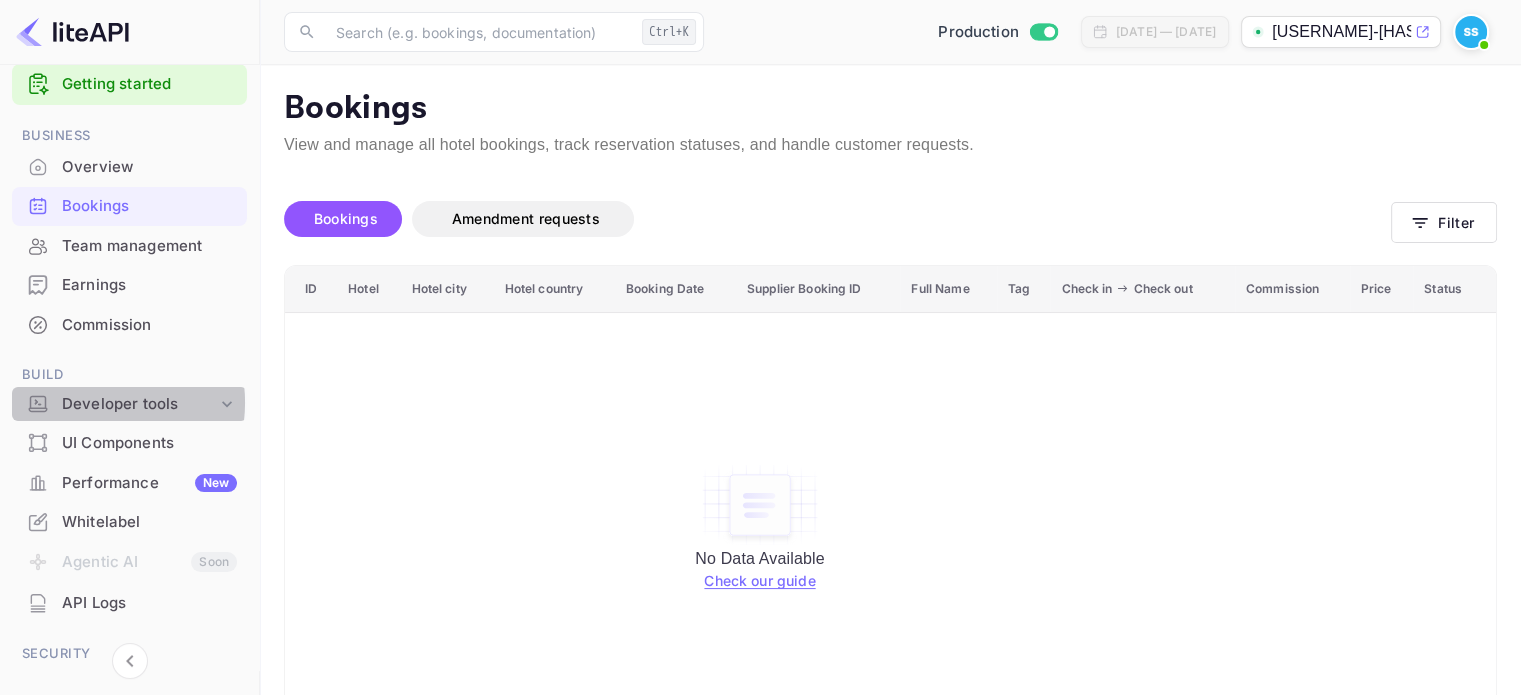 click on "Developer tools" at bounding box center [139, 404] 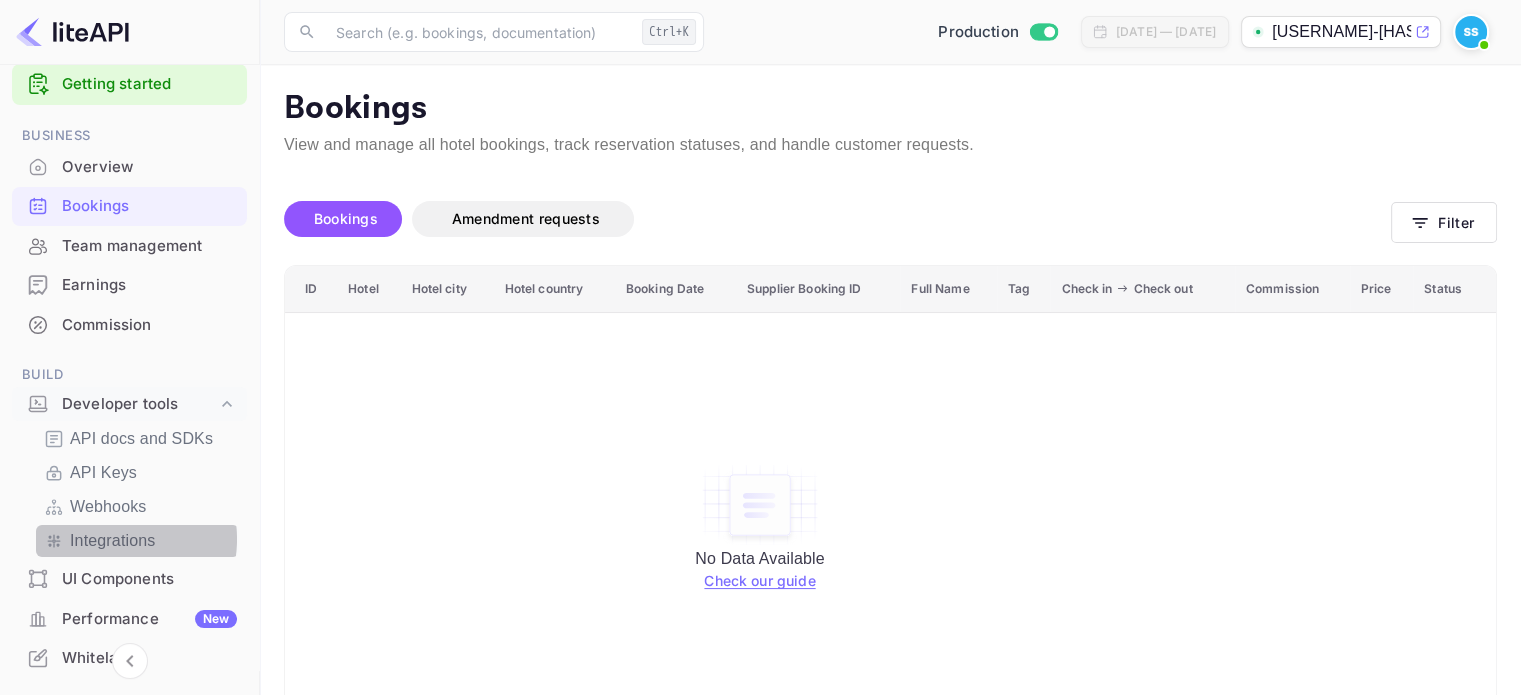 click on "Integrations" at bounding box center (112, 541) 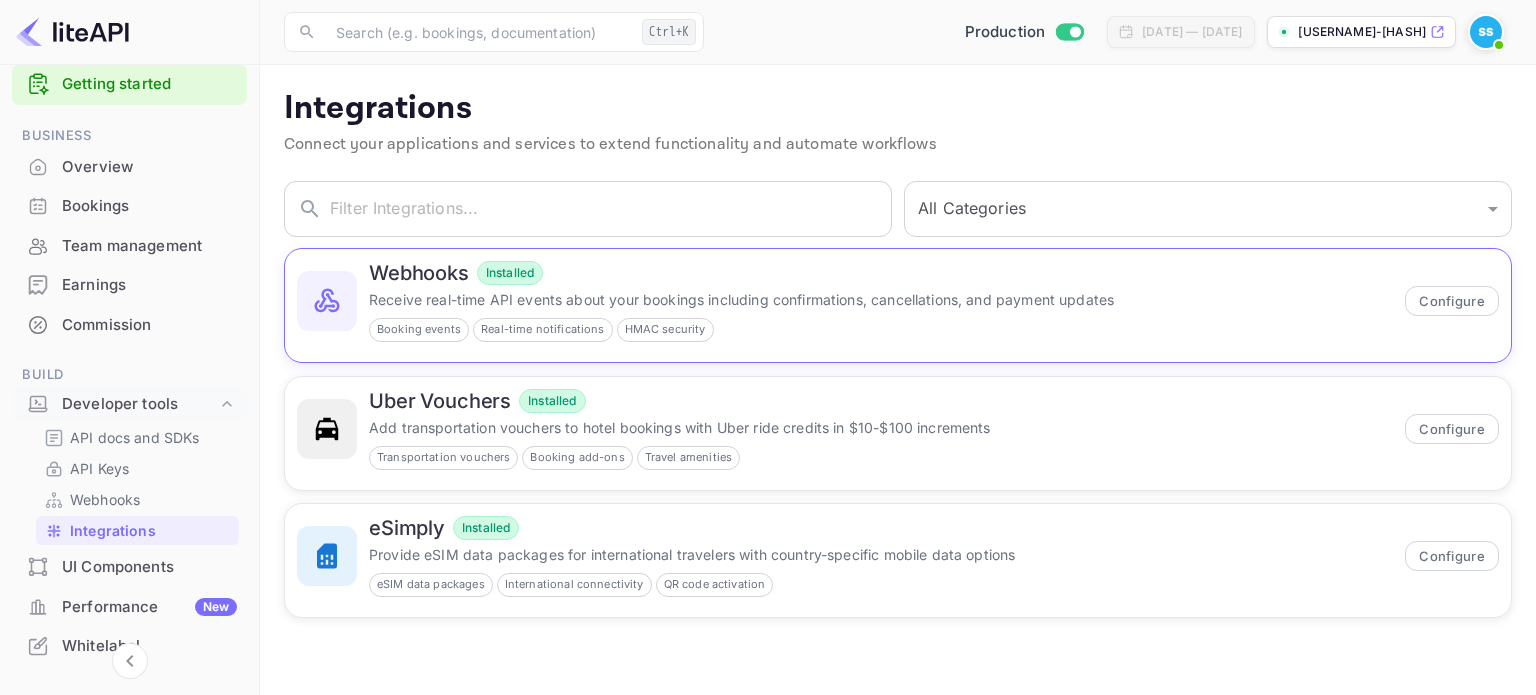 click on "Receive real-time API events about your bookings including confirmations, cancellations, and payment updates" at bounding box center [881, 299] 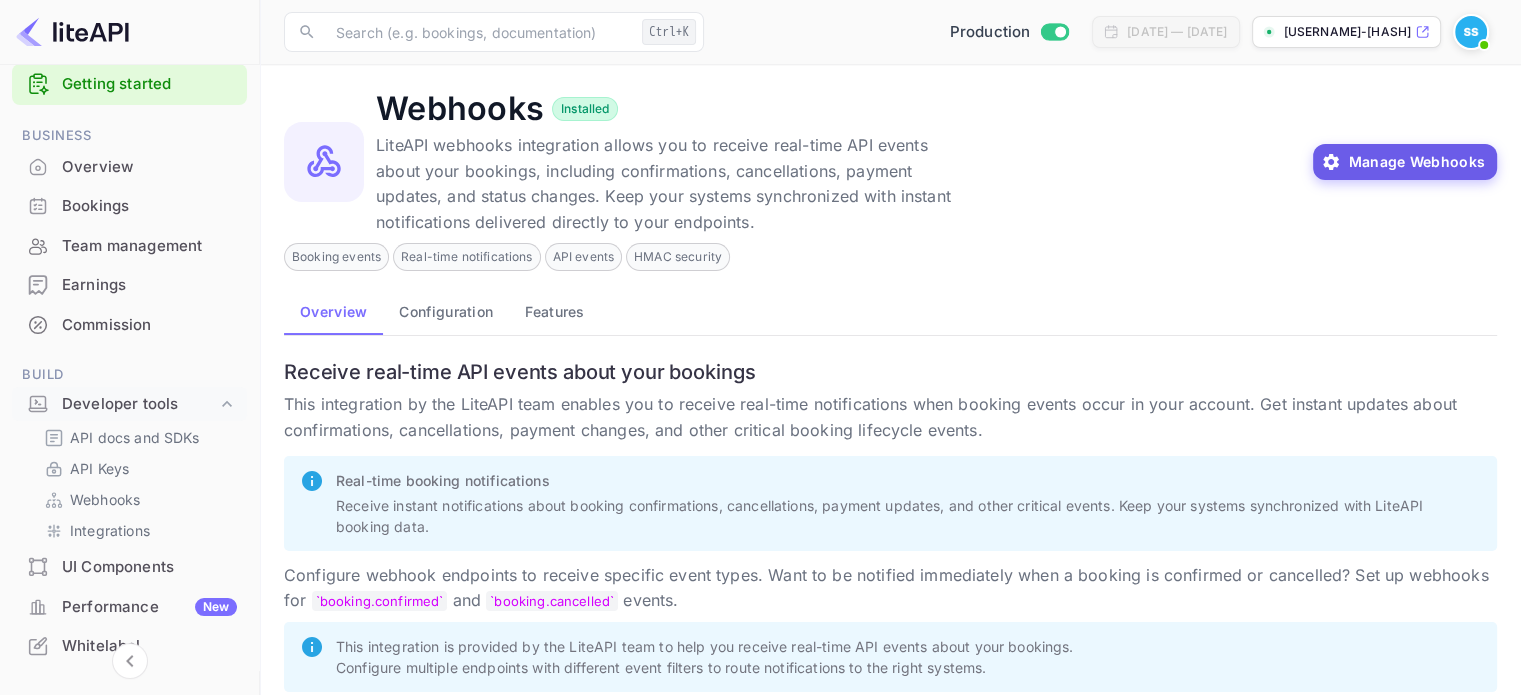 click on "Manage Webhooks" at bounding box center [1405, 162] 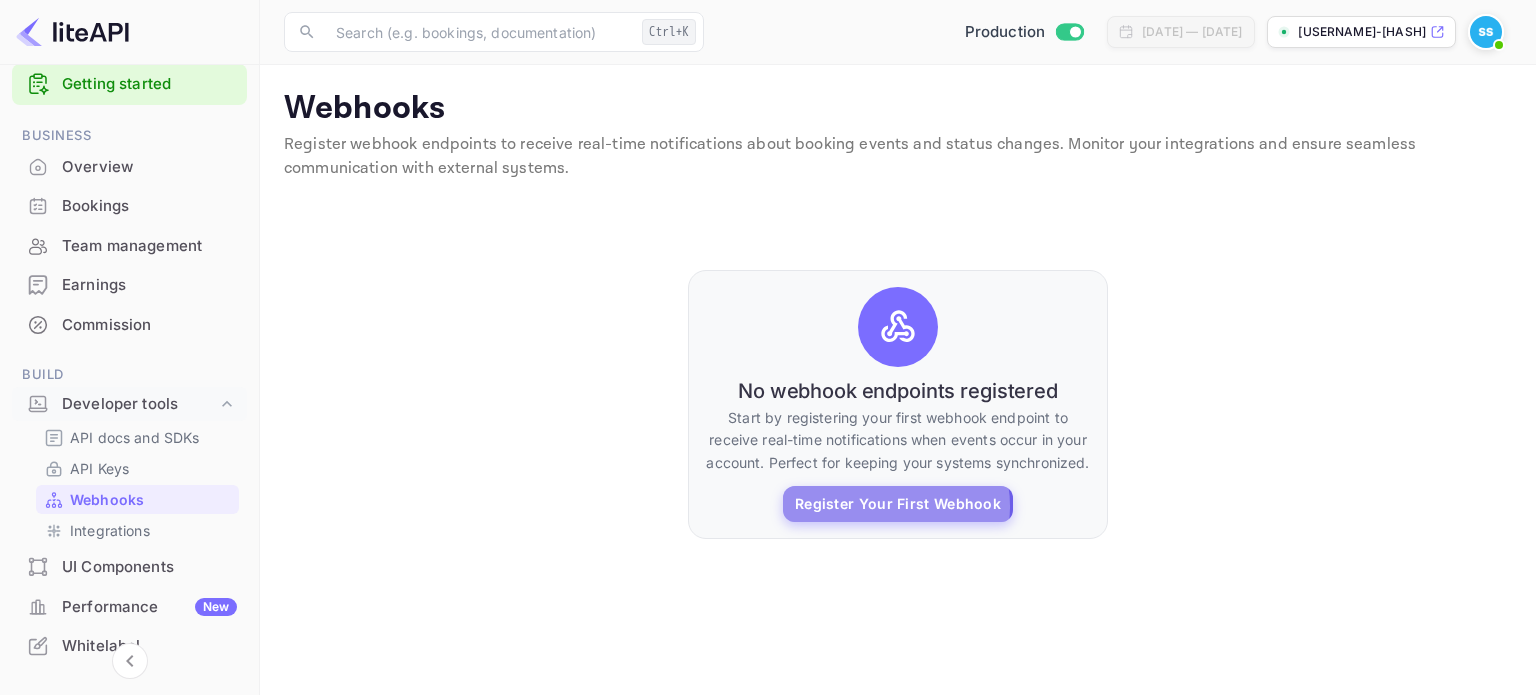 click on "Register Your First Webhook" at bounding box center (898, 504) 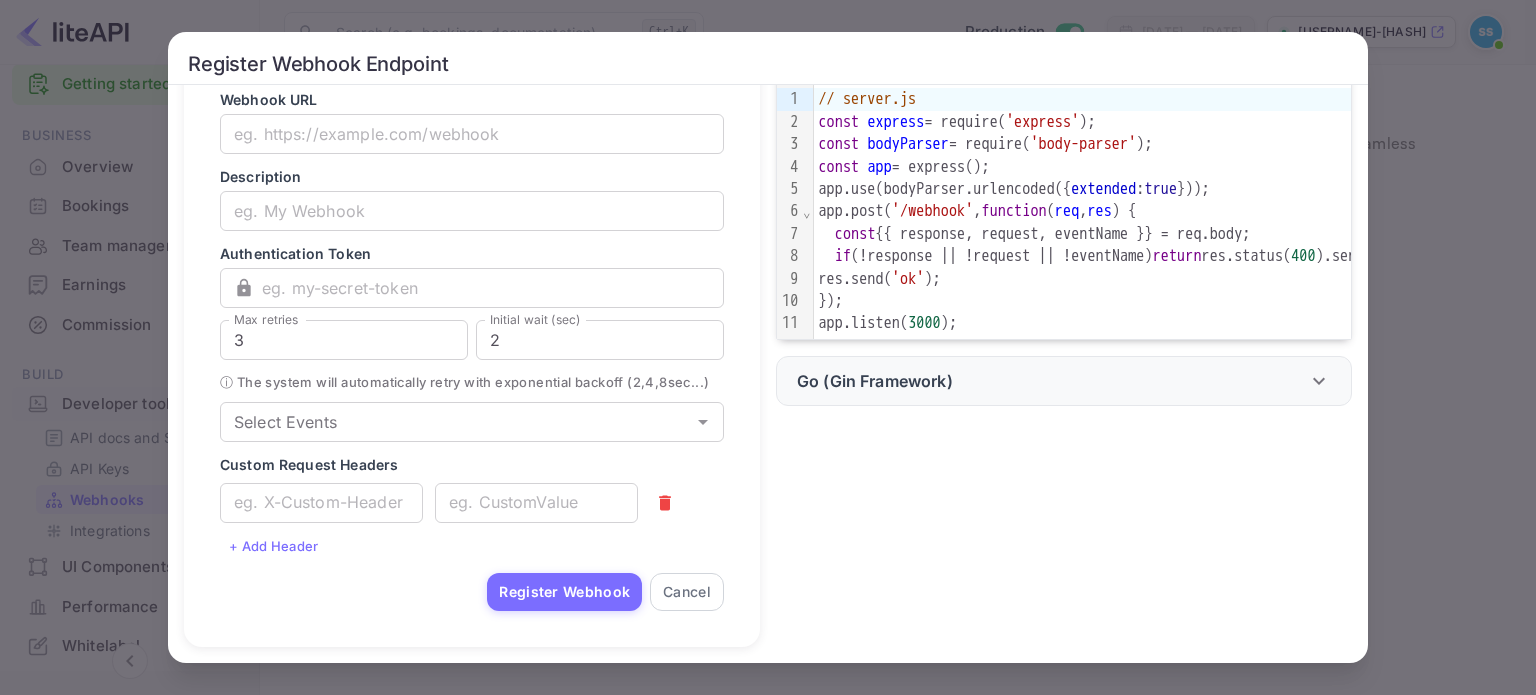 scroll, scrollTop: 172, scrollLeft: 0, axis: vertical 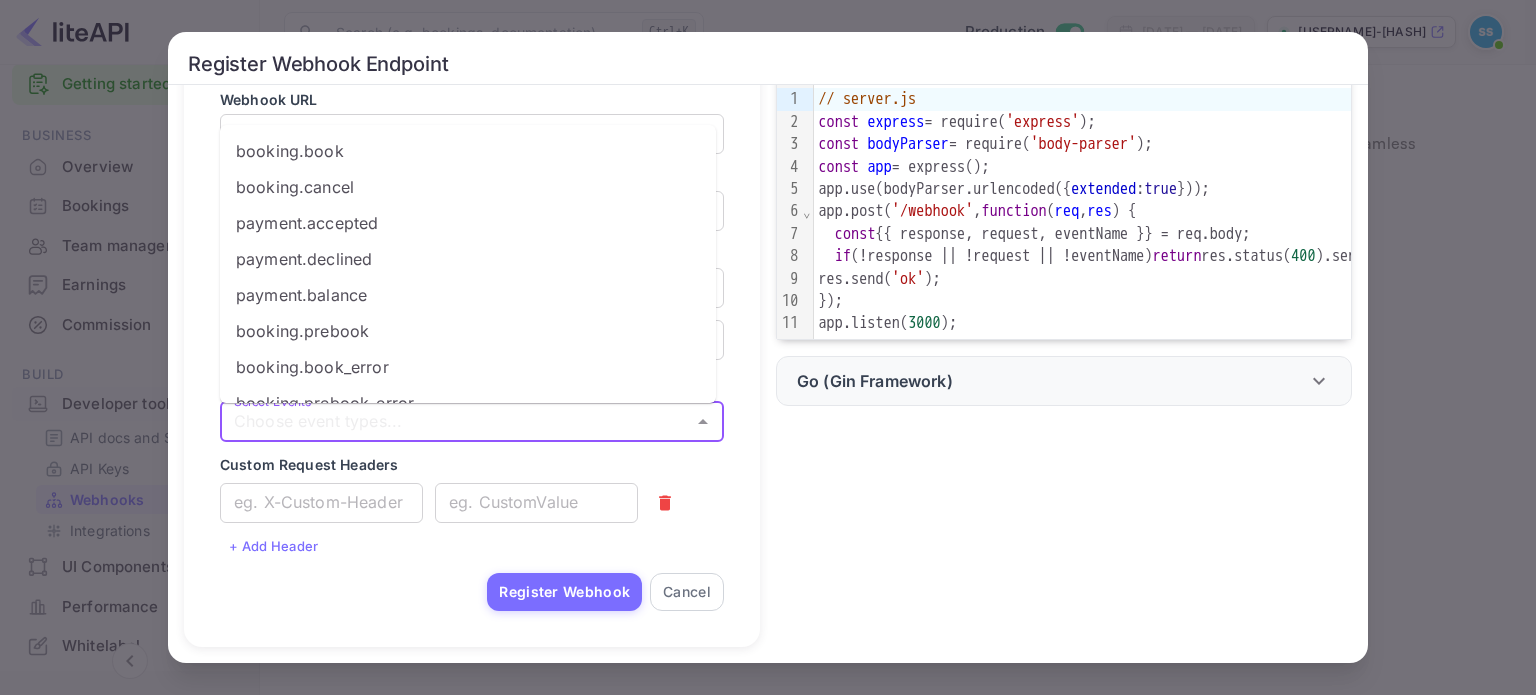click on "Select Events" at bounding box center (455, 422) 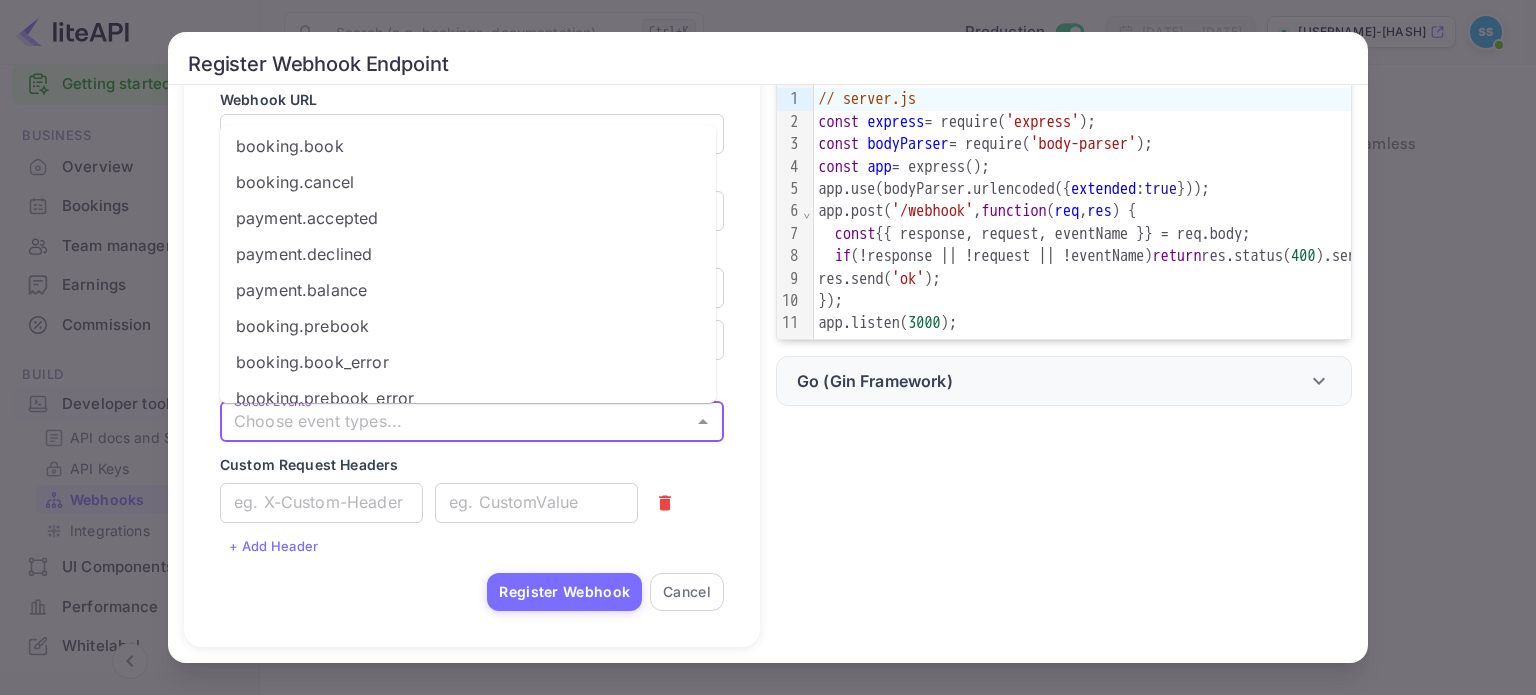 scroll, scrollTop: 0, scrollLeft: 0, axis: both 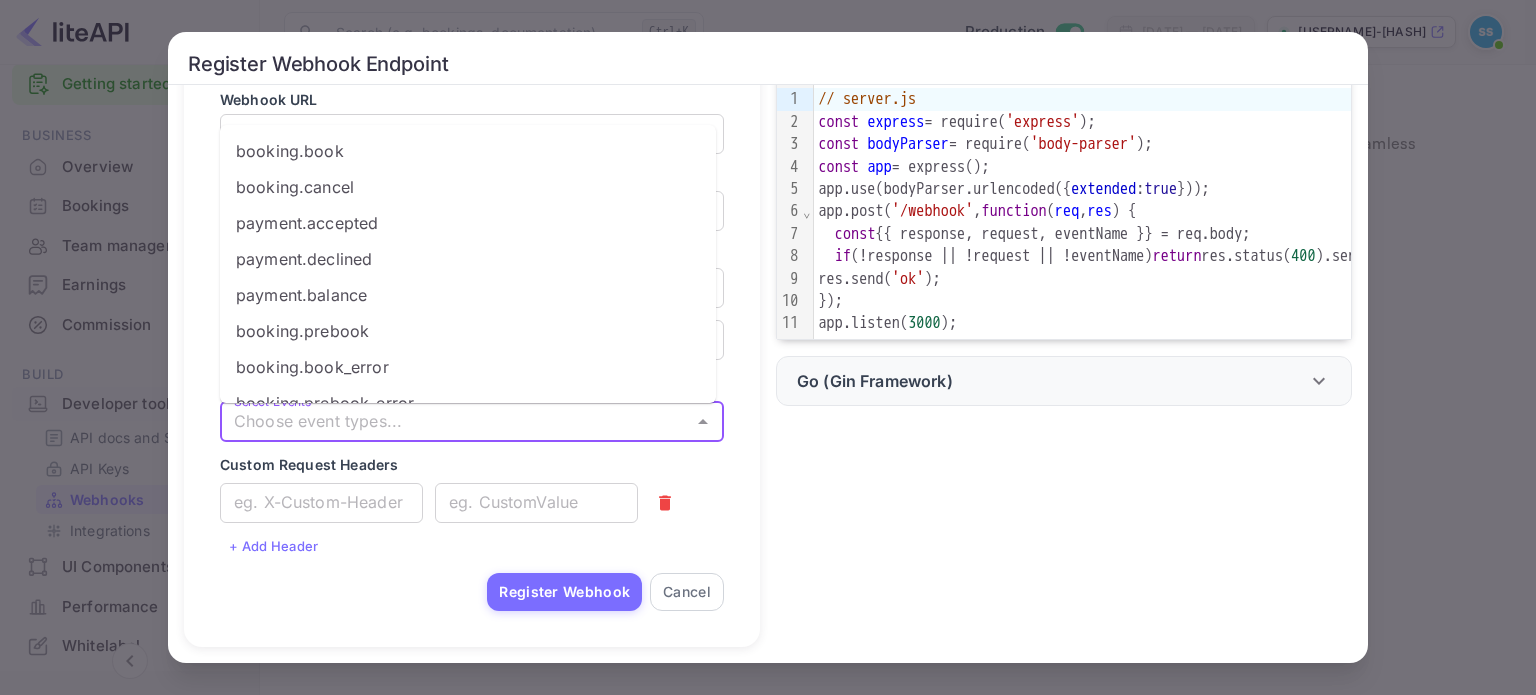 click on "Integration Examples Sample code to help you implement webhook handlers in your application. Node.js Express 99 1 2 3 4 5 6 7 8 9 10 11 › ⌄ // server.js const   express  = require( 'express' ); const   bodyParser  = require( 'body-parser' ); const   app  = express(); app.use(bodyParser.urlencoded({  extended :  true  })); app.post( '/webhook' ,  function  ( req ,  res ) {    const  {{ response, request, eventName }} = req.body;    if  (!response || !request || !eventName)  return  res.status( 400 ).send( 'Bad request' );   res.send( 'ok' ); }); app.listen( 3000 ); Go (Gin Framework) 99 1 2 3 4 5 6 7 8 9 10 11 12 13 14 15 16 17 18 19 20 21 22 23 24 › ⌄ ⌄ ⌄ ⌄ package main import  (    "net/http"    "github.com/gin-gonic/gin" ) type Event struct {   Request string  `json:"request"`   Response string  `json:"response"`   EventName string  `json:"event_name"` } func webhook(c *gin.Context) {    var   value  Event   c.BindJSON(&value)    if  value.EventName ==  ""  || value.Request ==  "" ""  { )" at bounding box center (1056, 289) 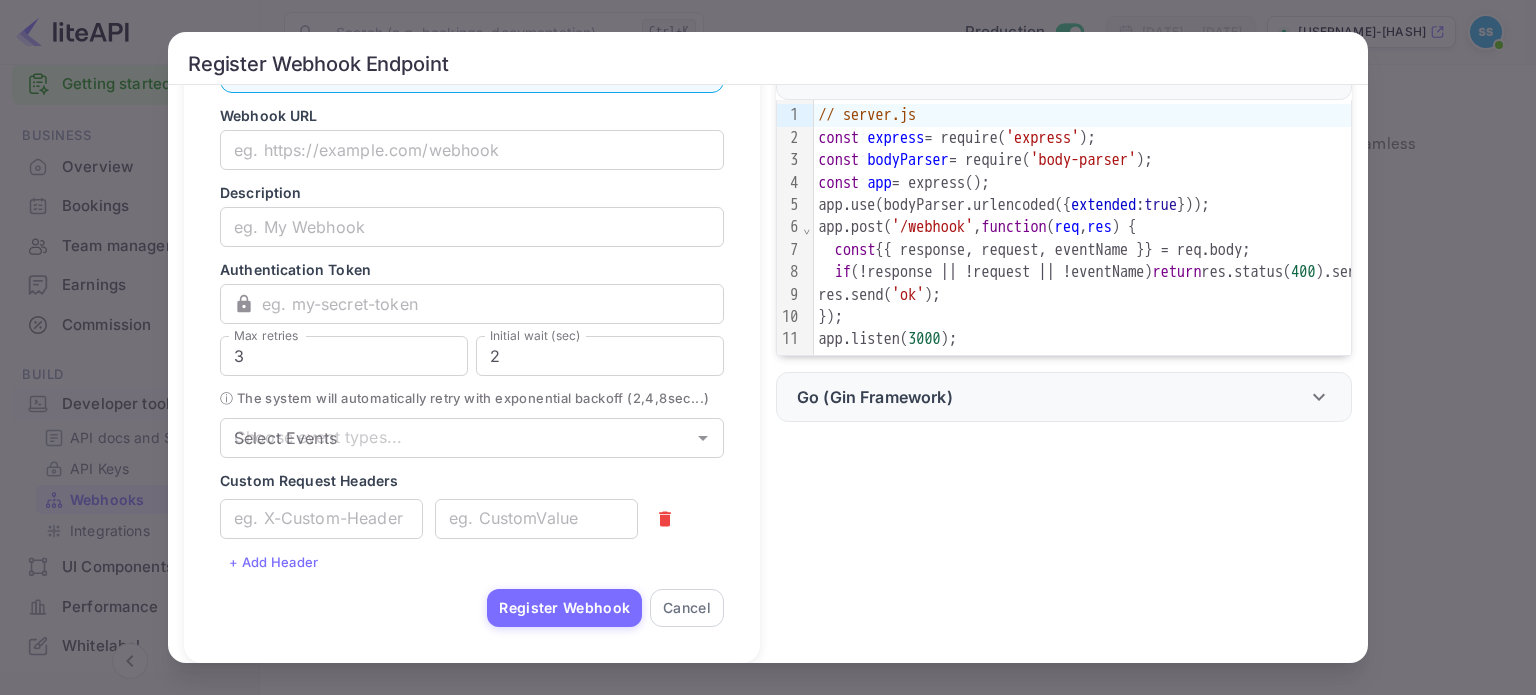 scroll, scrollTop: 172, scrollLeft: 0, axis: vertical 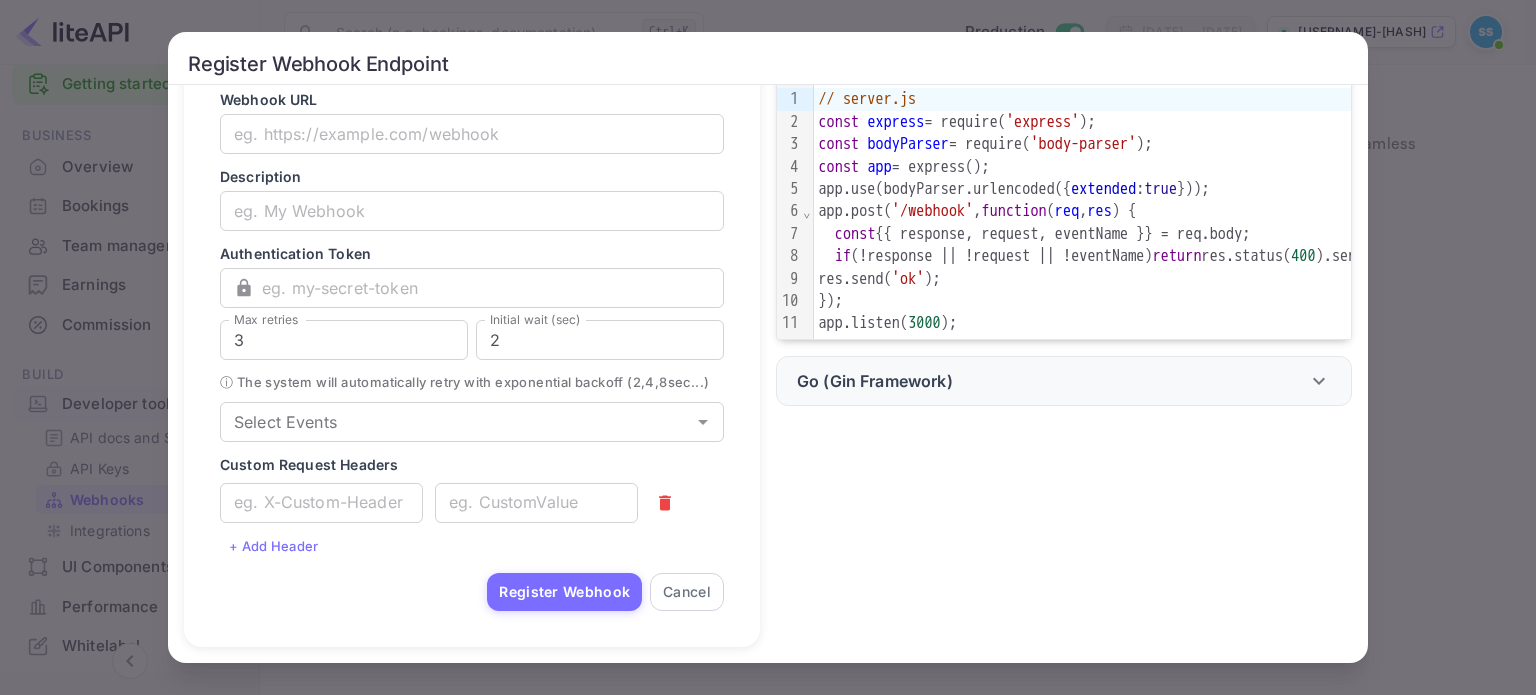 click on "Register Webhook Endpoint 💡  Getting started:  Register your webhook endpoint below to start receiving real-time notifications from LiteAPI. Your endpoint will be called whenever the selected events occur. Webhook URL ​ Description ​ Authentication Token ​ ​ Max retries 3 Max retries Initial wait (sec) 2 Initial wait (sec) ⓘ The system will automatically retry with exponential backoff ( 2 ,  4 ,  8  sec...) Select Events Select Events Custom Request Headers ​ ​ + Add Header Register Webhook Cancel Integration Examples Sample code to help you implement webhook handlers in your application. Node.js Express 99 1 2 3 4 5 6 7 8 9 10 11 › ⌄ // server.js const   express  = require( 'express' ); const   bodyParser  = require( 'body-parser' ); const   app  = express(); app.use(bodyParser.urlencoded({  extended :  true  })); app.post( '/webhook' ,  function  ( req ,  res ) {    const  {{ response, request, eventName }} = req.body;    if  (!response || !request || !eventName)  return  res.status( );" at bounding box center [768, 347] 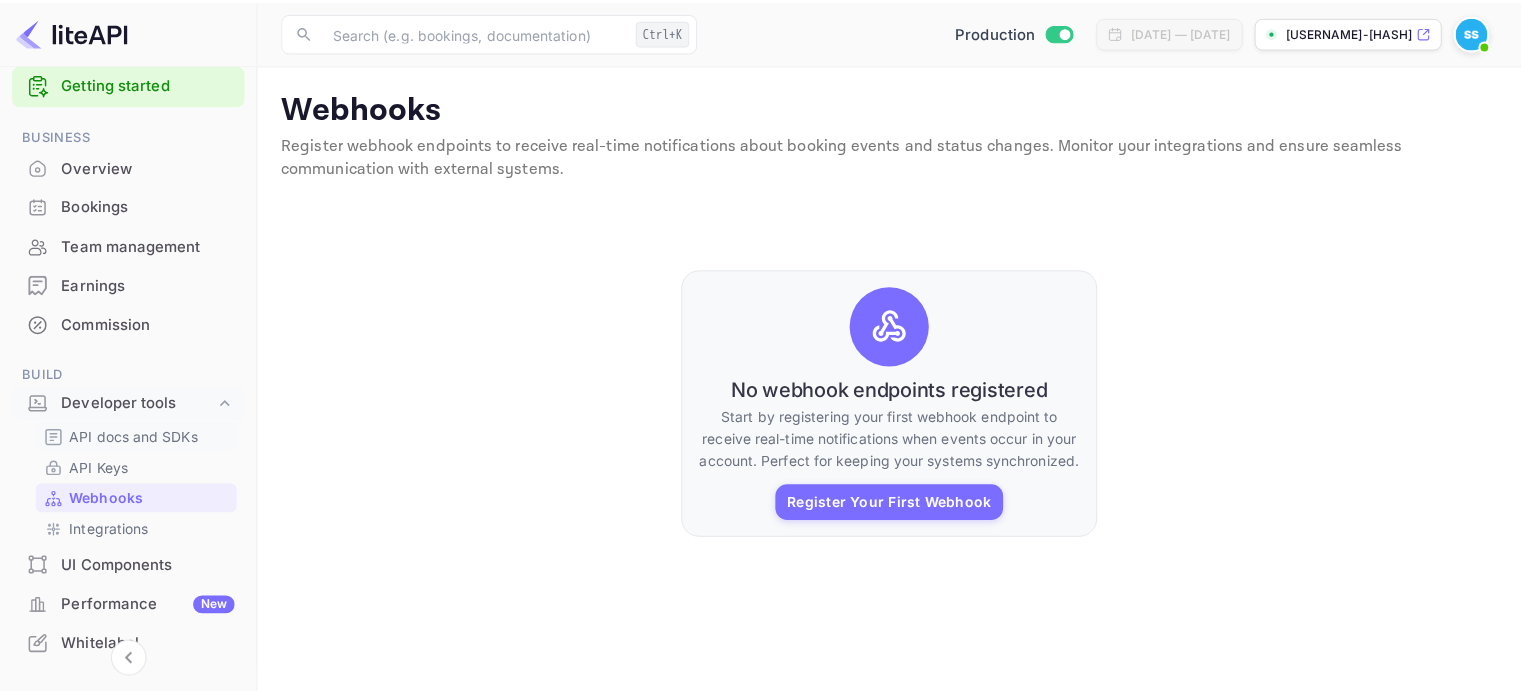 scroll, scrollTop: 129, scrollLeft: 0, axis: vertical 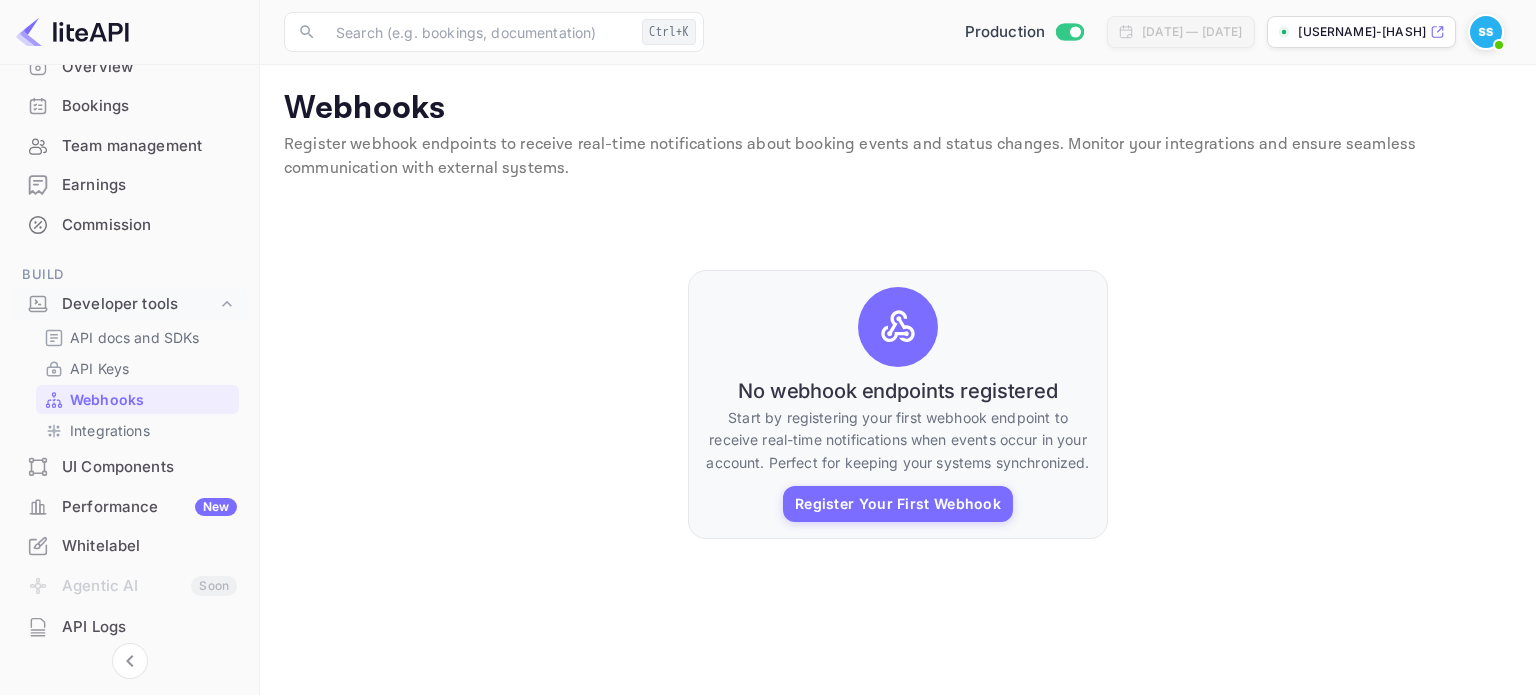 click on "Developer tools" at bounding box center (129, 305) 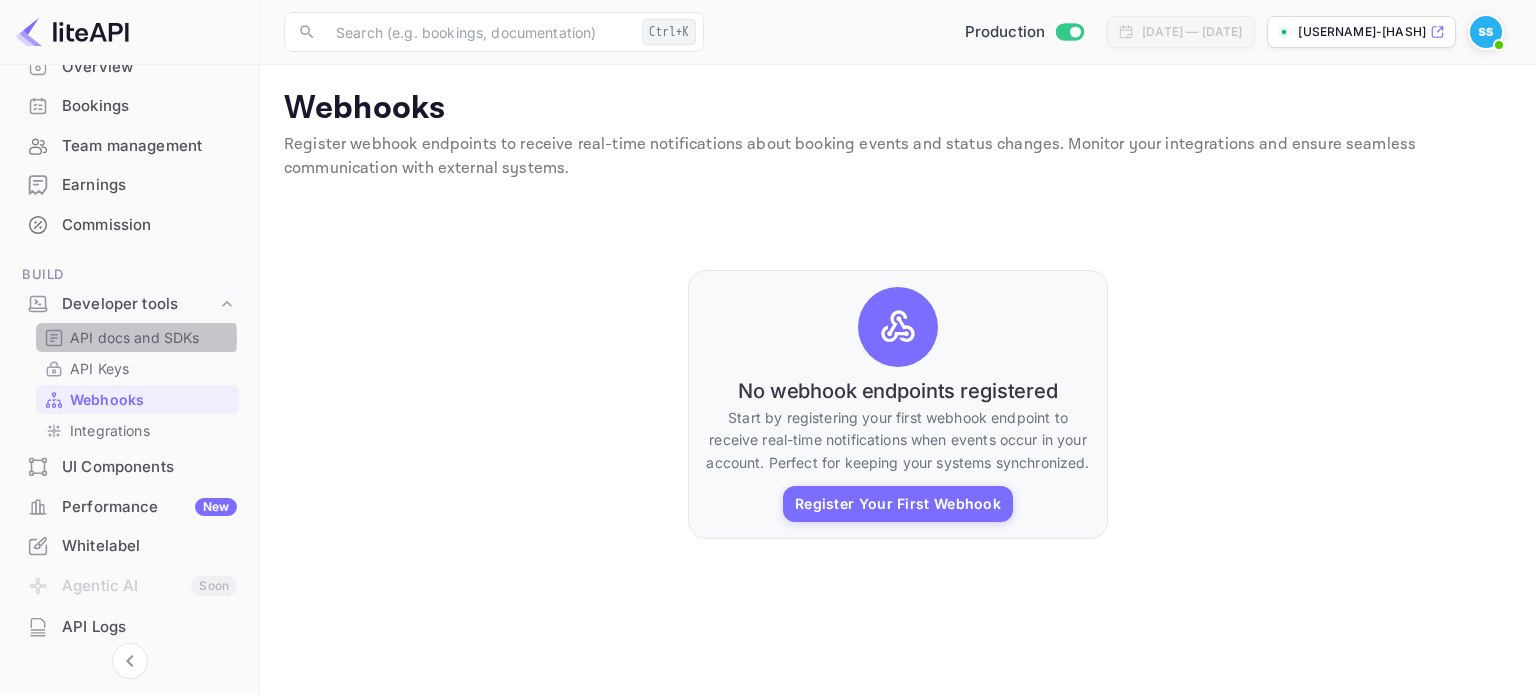 click on "API docs and SDKs" at bounding box center (135, 337) 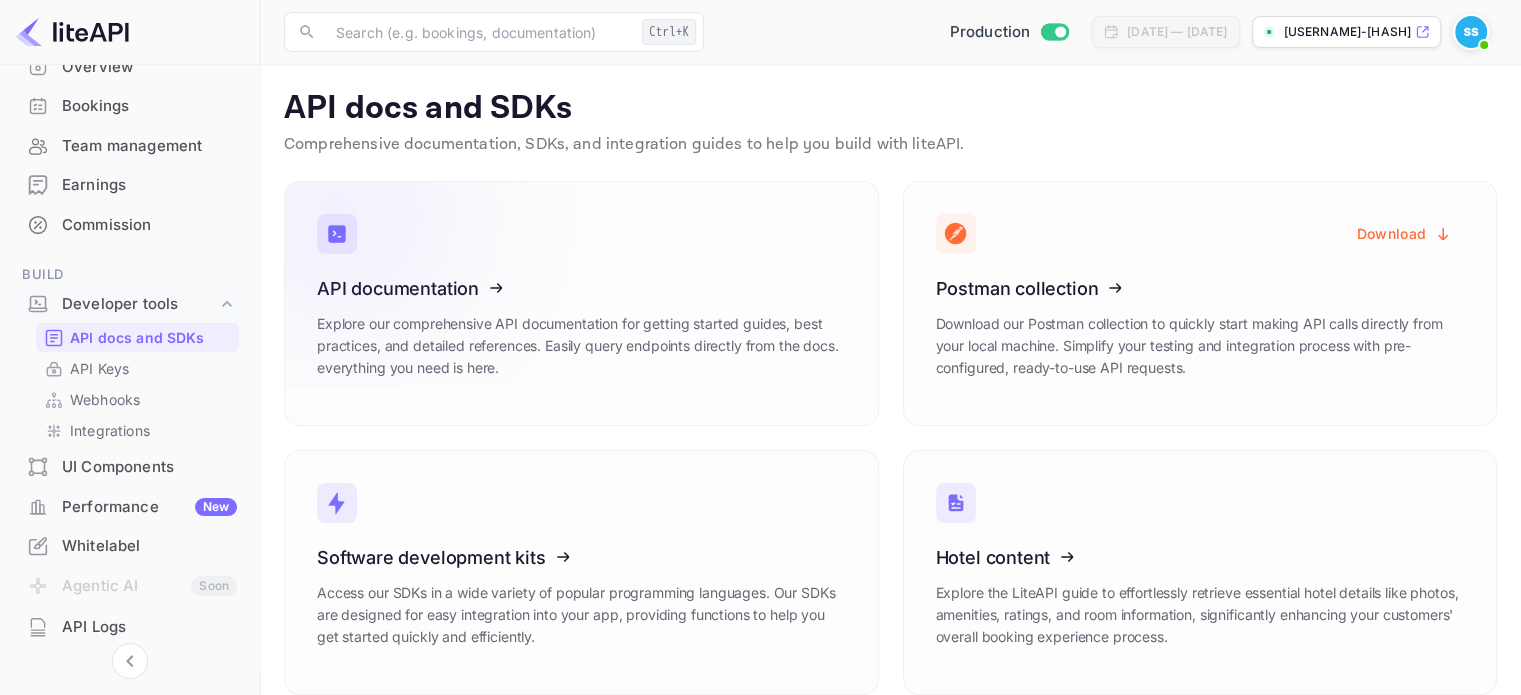 click 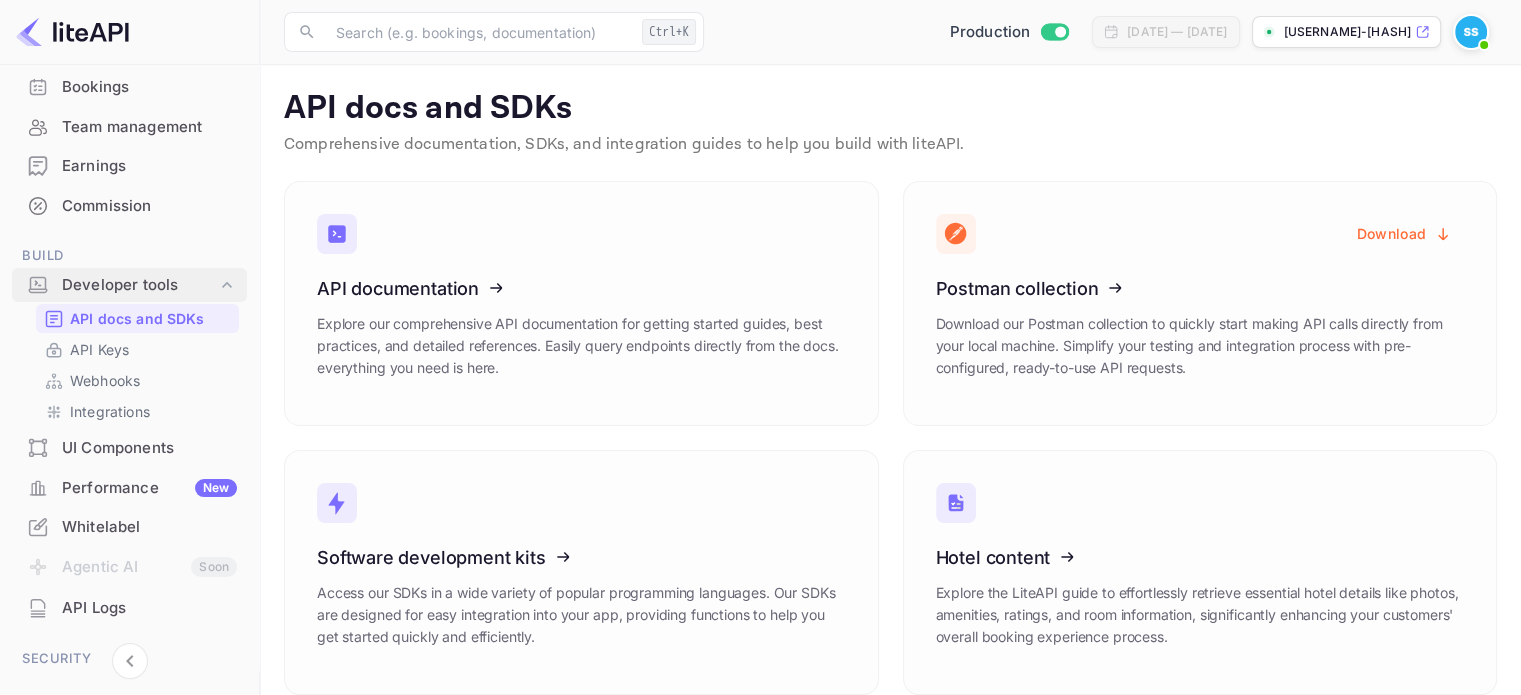 scroll, scrollTop: 129, scrollLeft: 0, axis: vertical 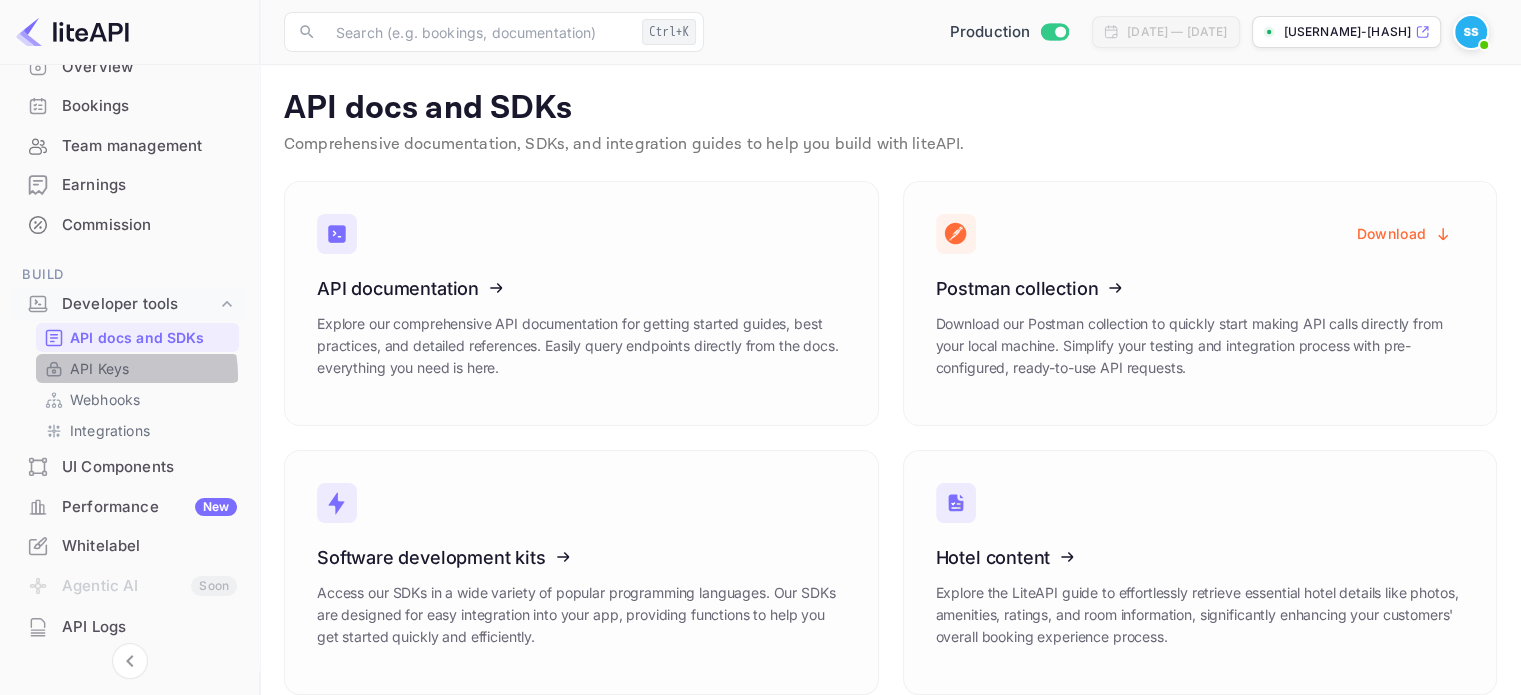 click on "API Keys" at bounding box center (99, 368) 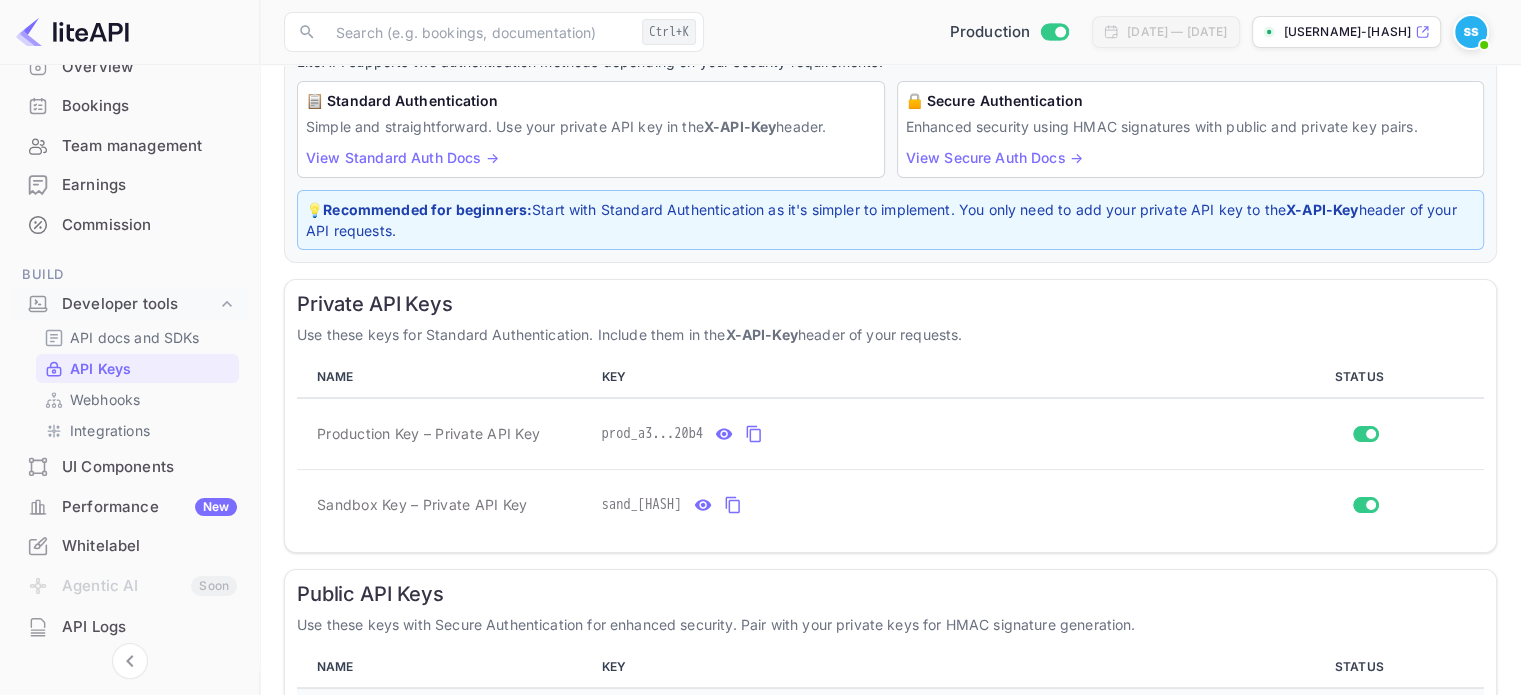 scroll, scrollTop: 0, scrollLeft: 0, axis: both 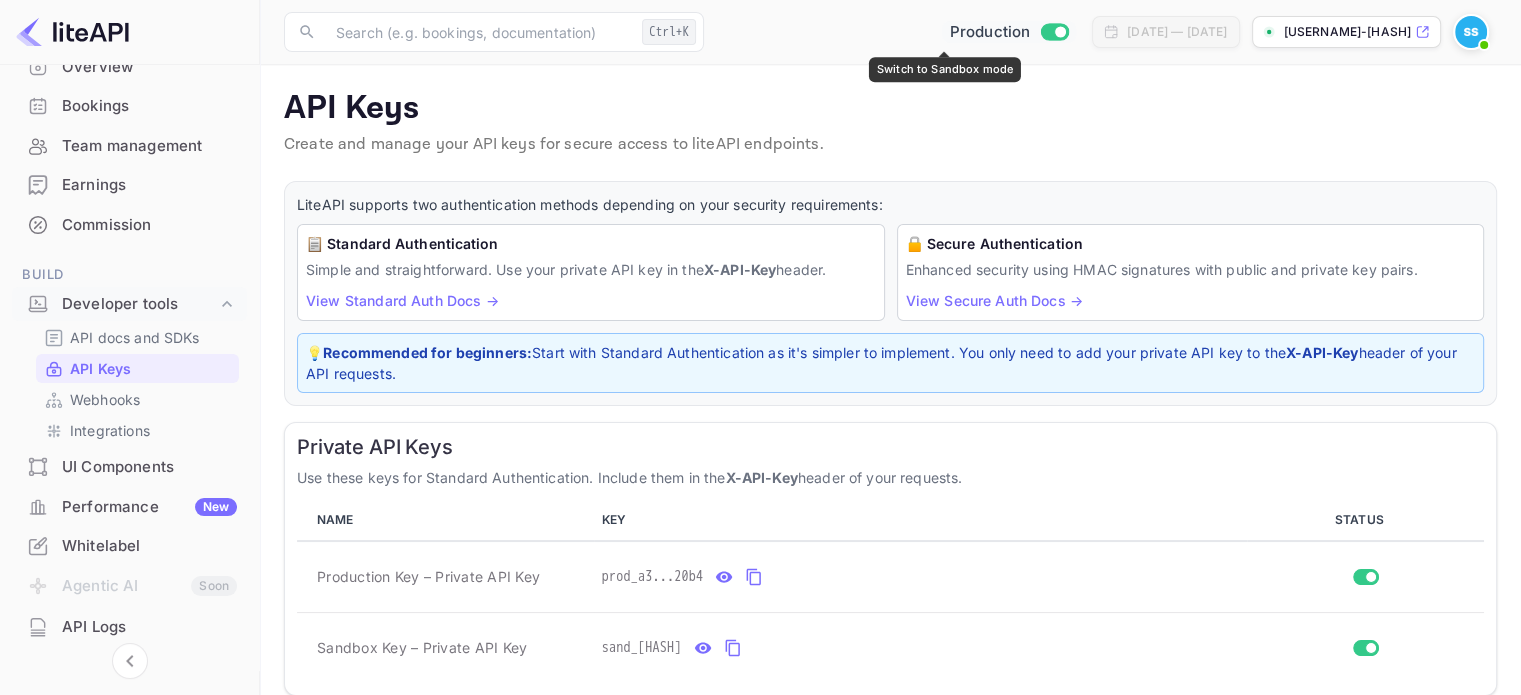 click at bounding box center [1061, 31] 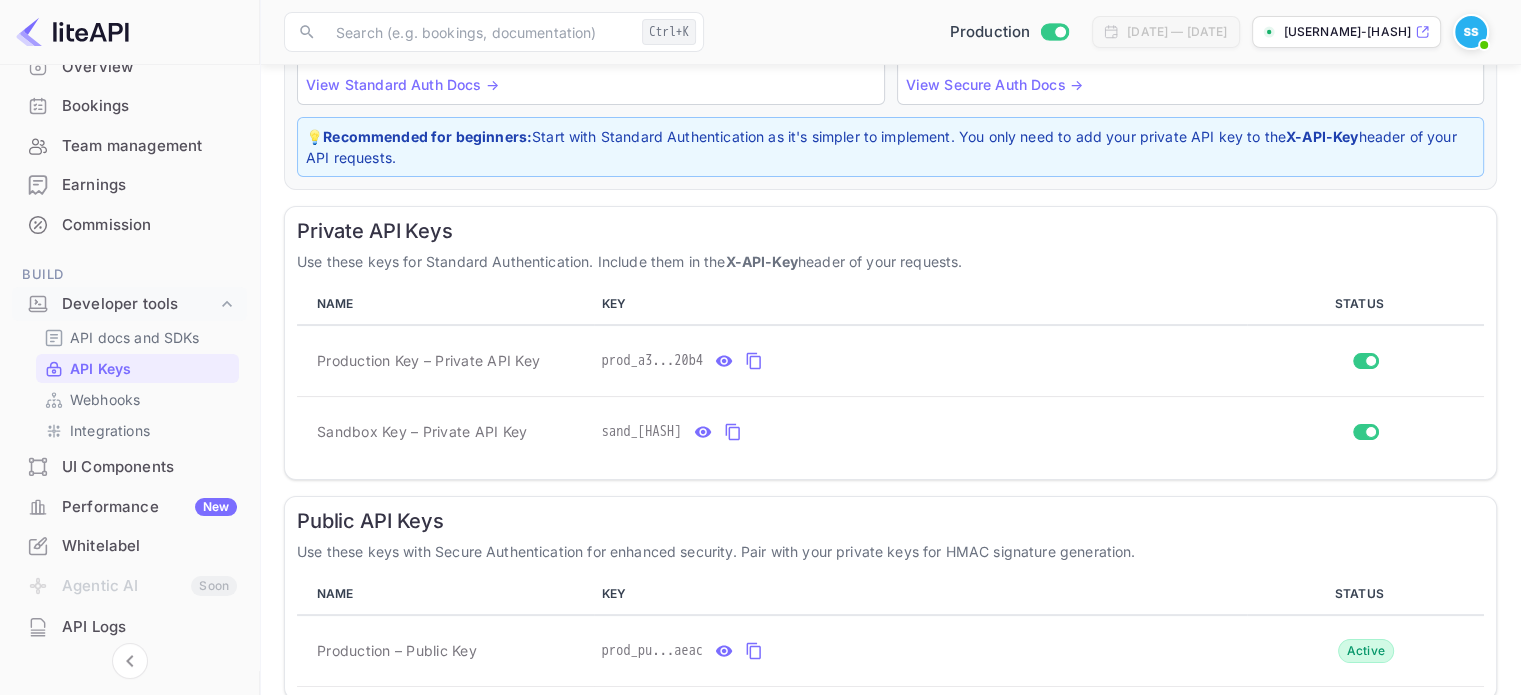 scroll, scrollTop: 301, scrollLeft: 0, axis: vertical 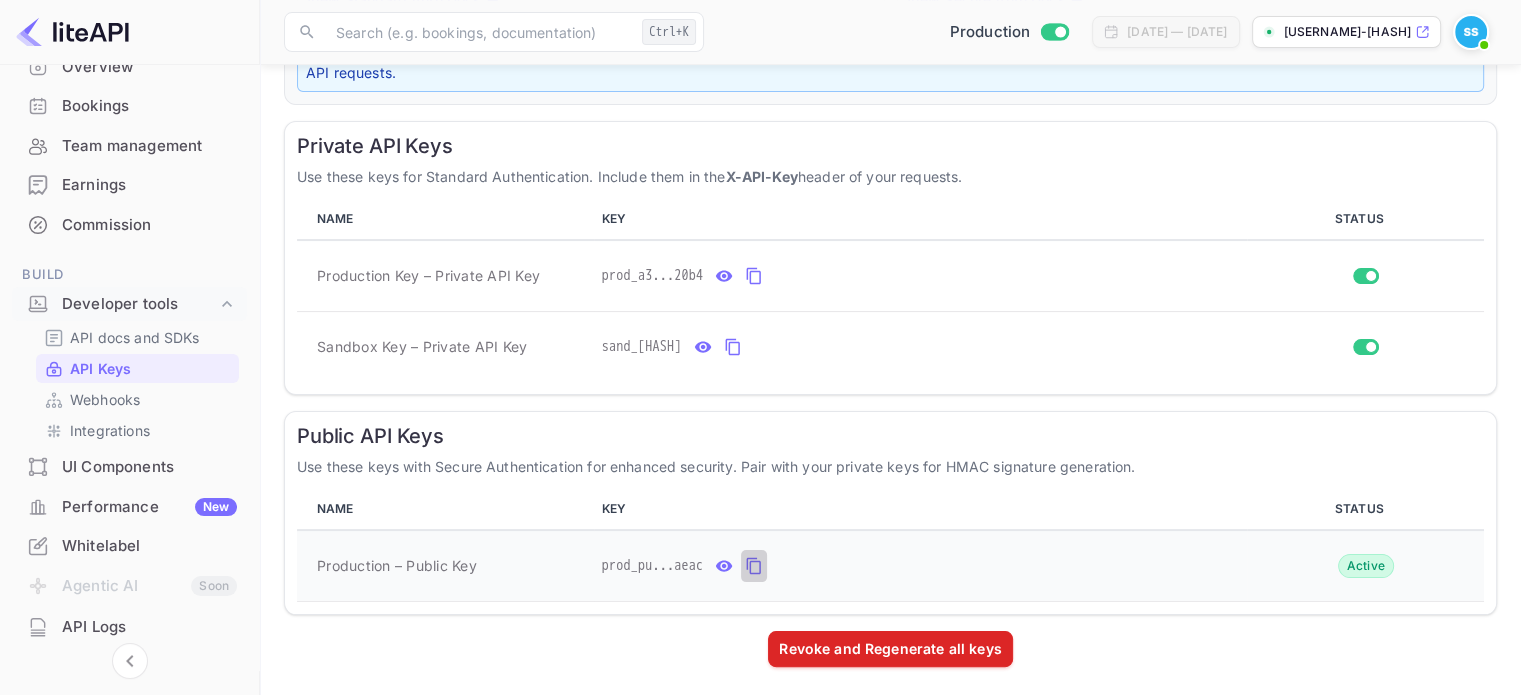 click 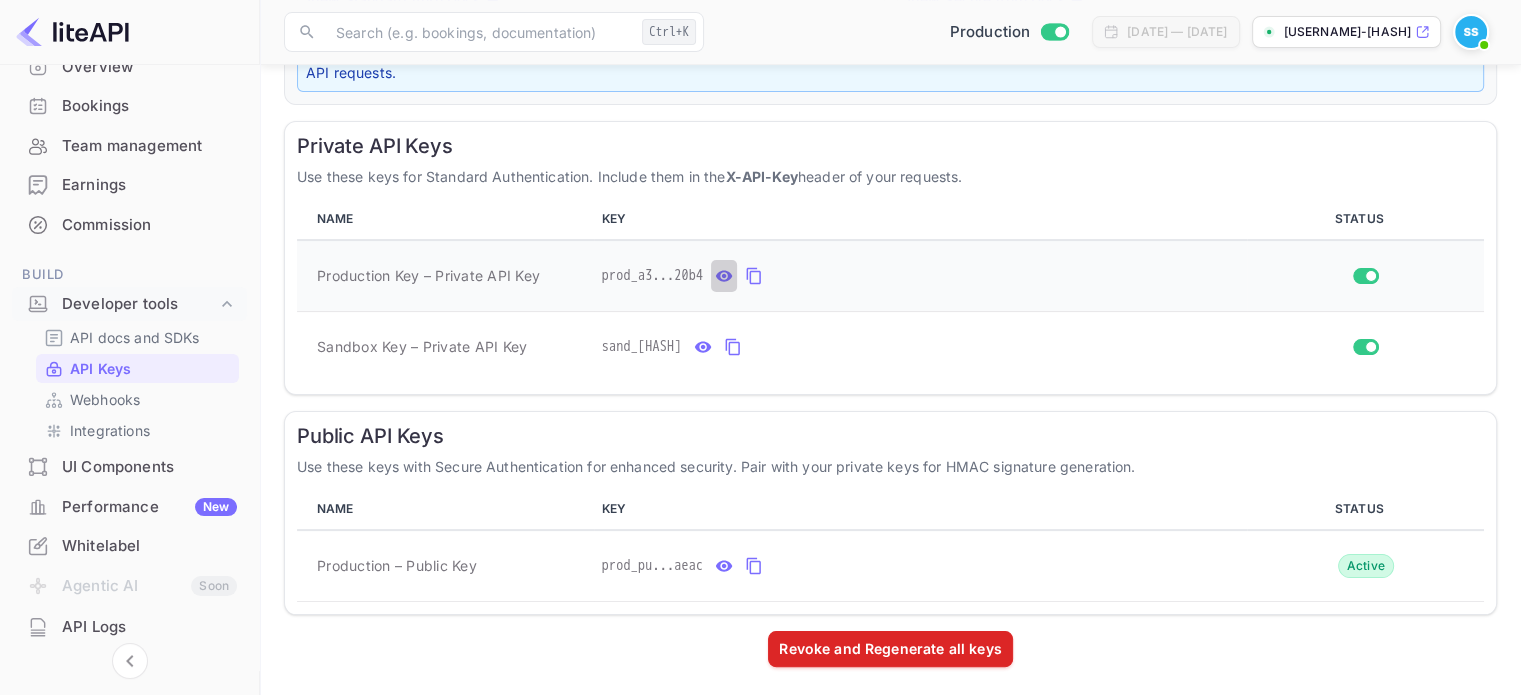 click 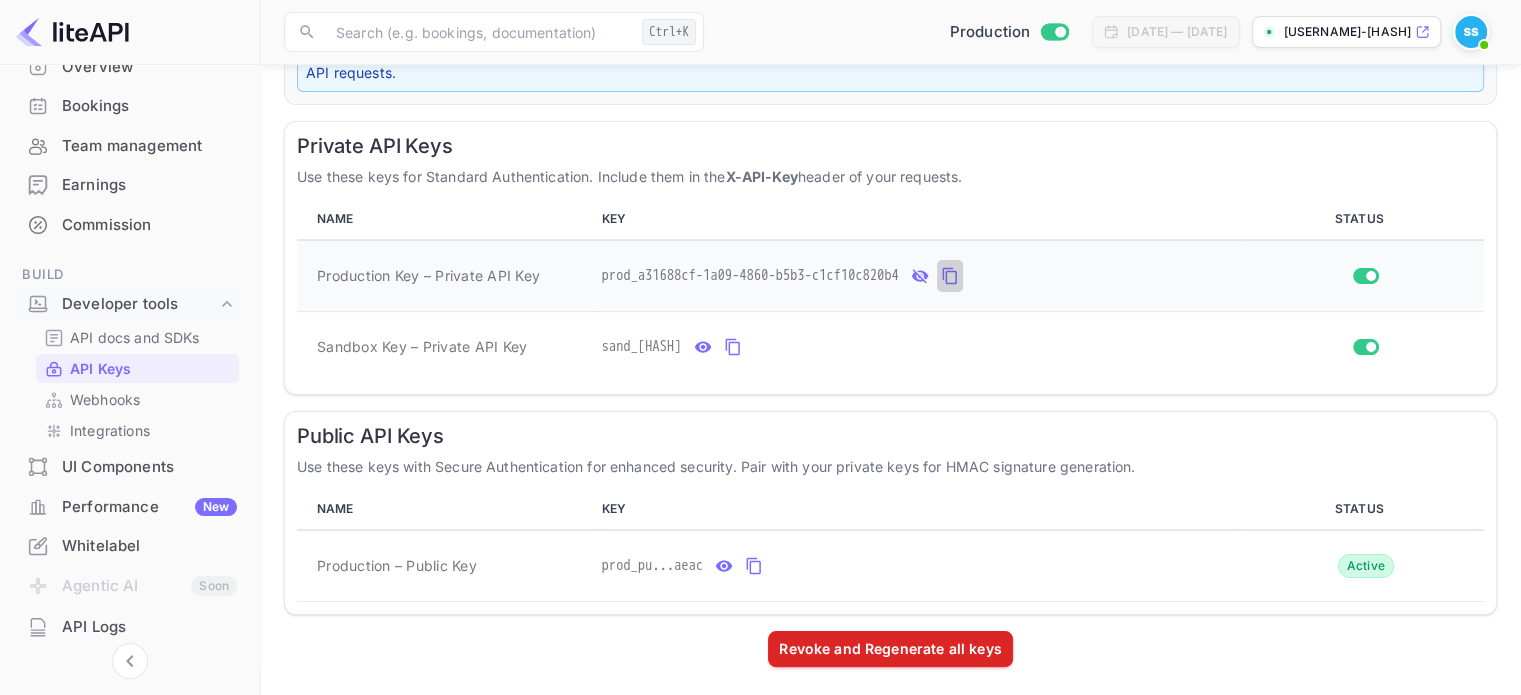 click 